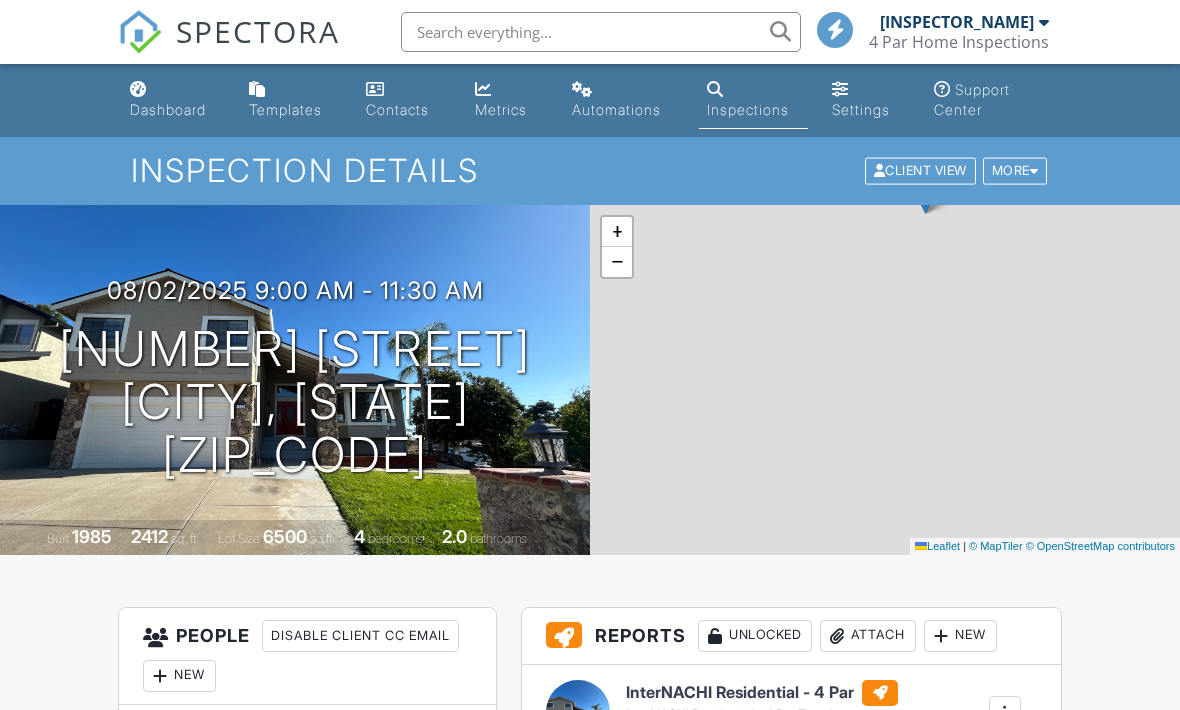 scroll, scrollTop: 0, scrollLeft: 0, axis: both 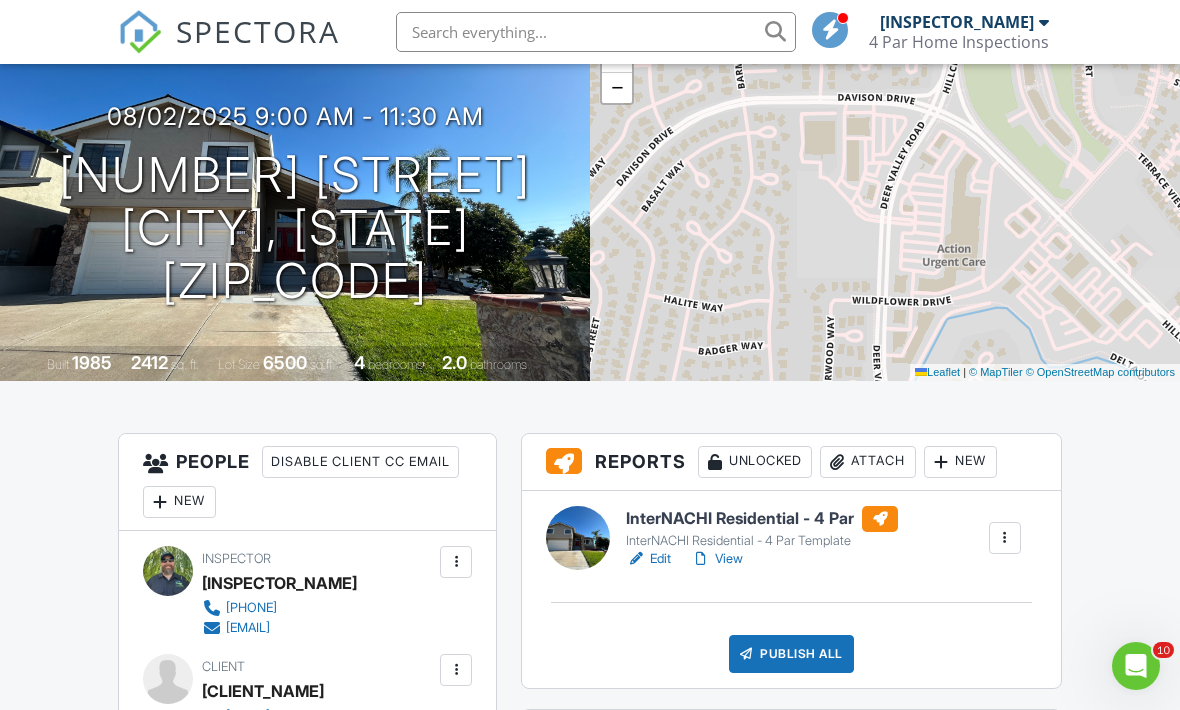 click on "View" at bounding box center (717, 559) 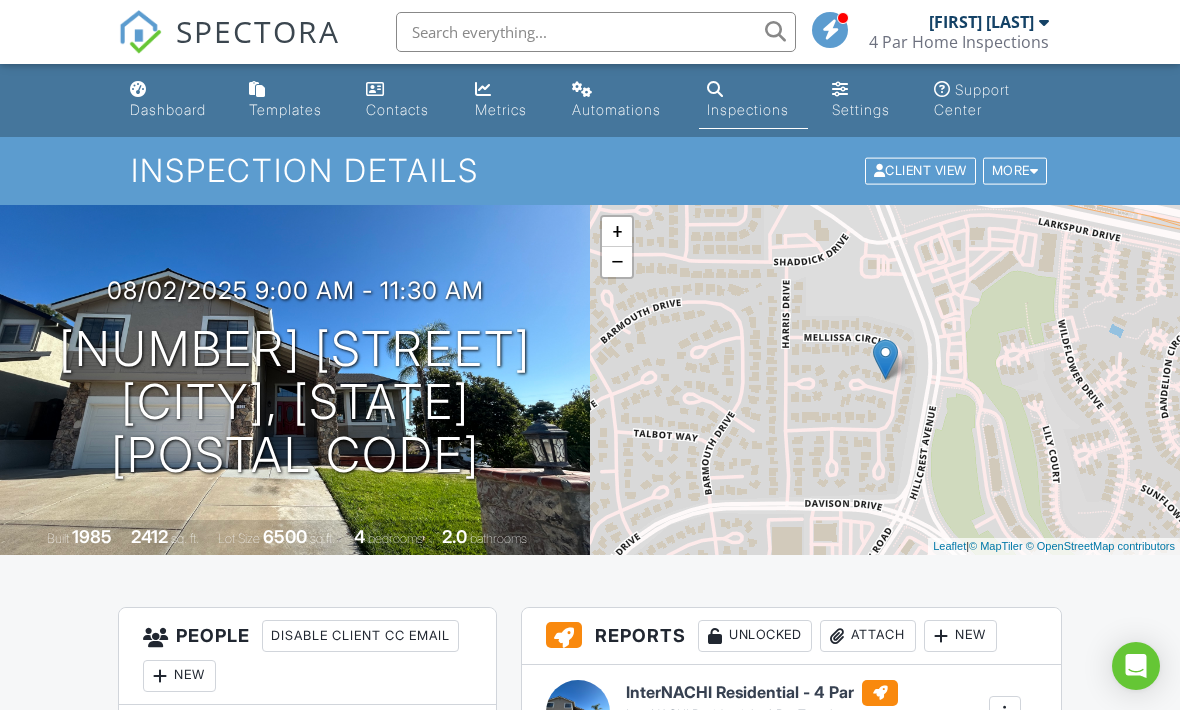 scroll, scrollTop: 299, scrollLeft: 0, axis: vertical 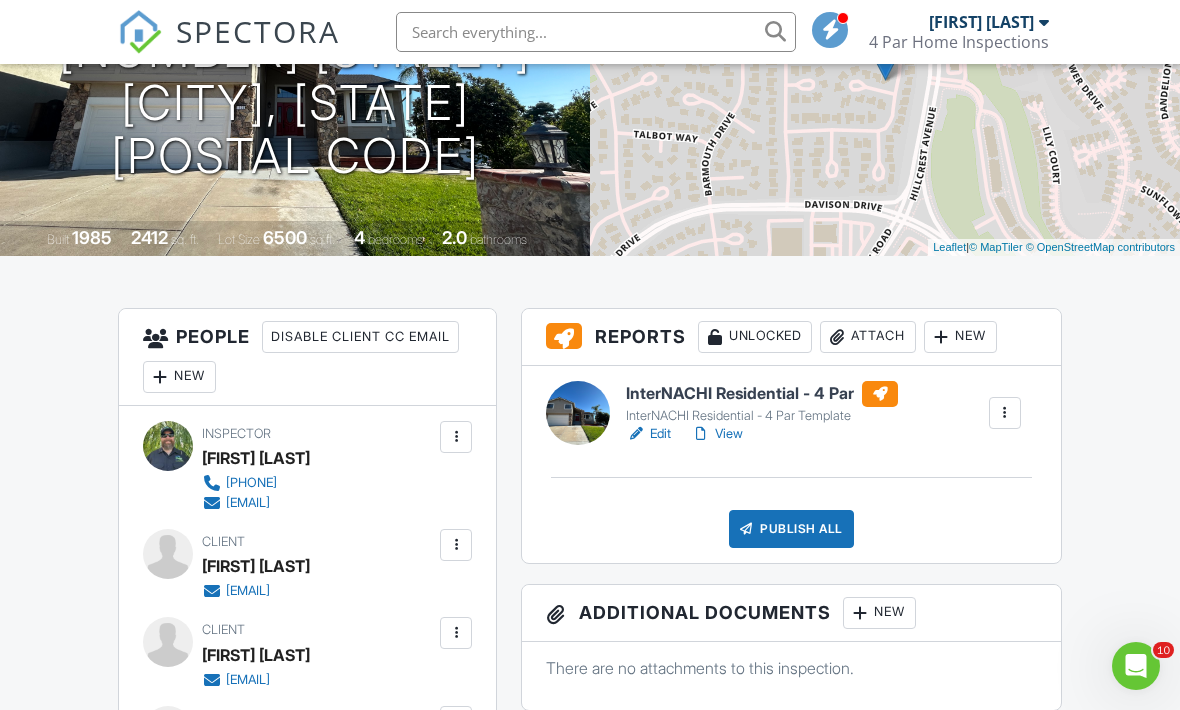 click on "InterNACHI Residential - 4 Par" at bounding box center (762, 394) 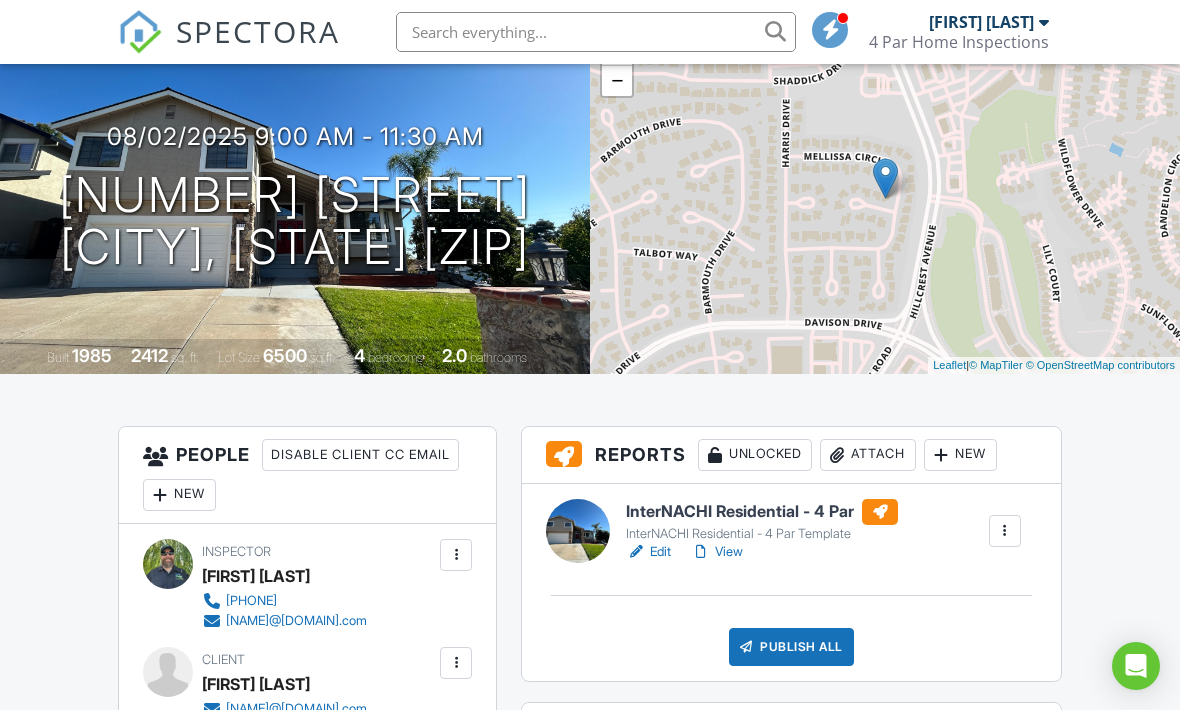 scroll, scrollTop: 182, scrollLeft: 0, axis: vertical 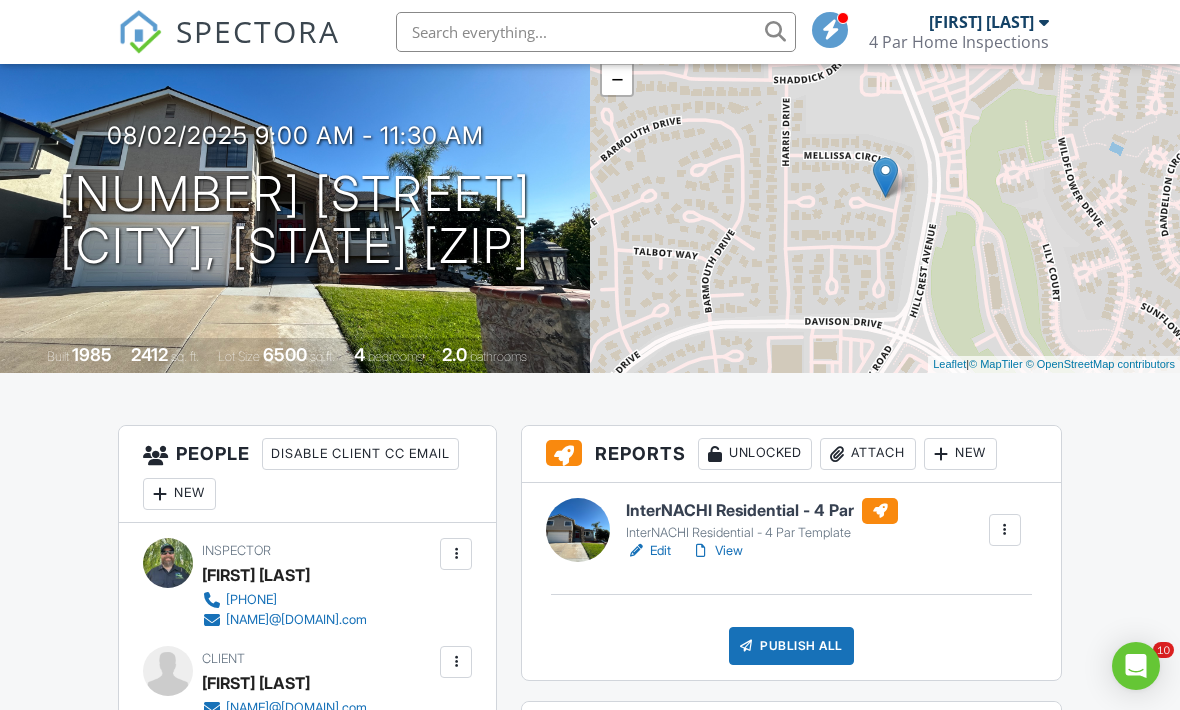 click on "View" at bounding box center [717, 551] 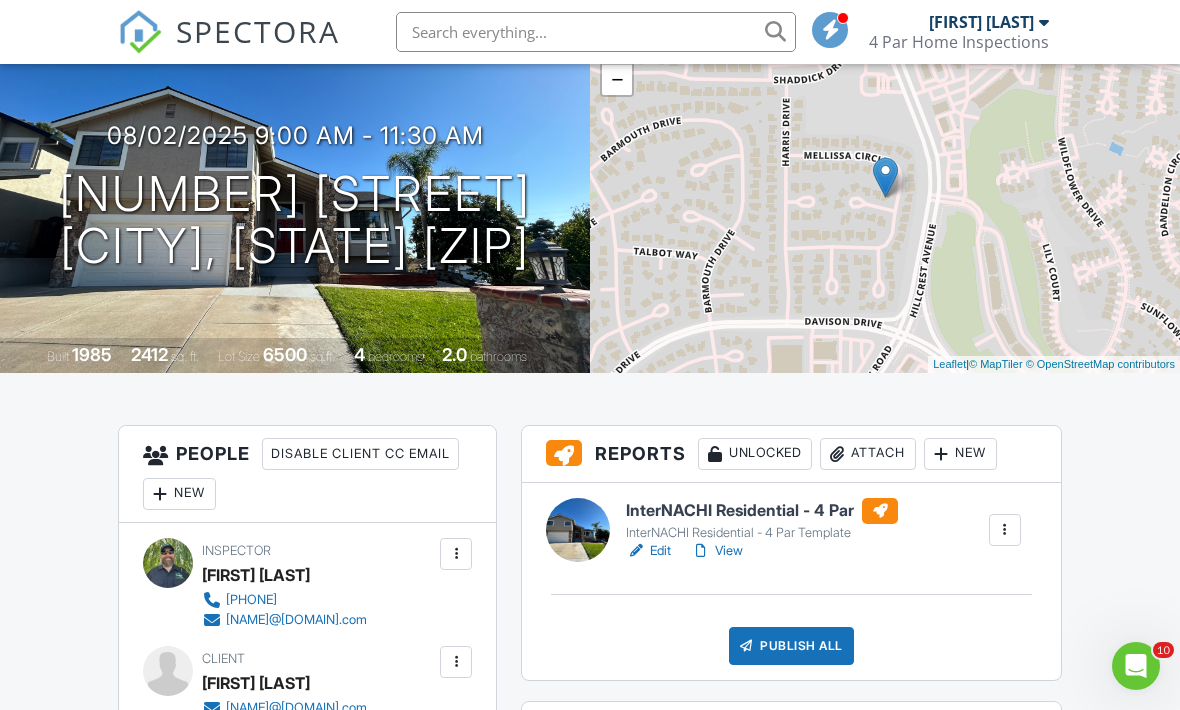 scroll, scrollTop: 0, scrollLeft: 0, axis: both 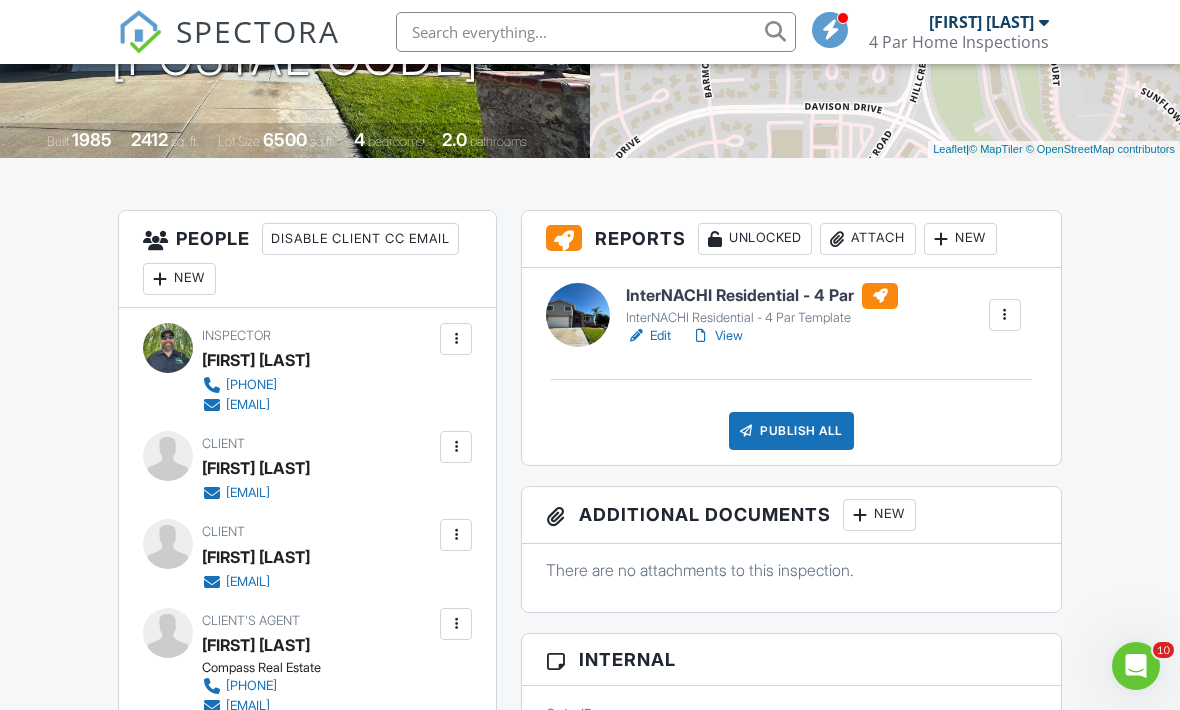 click on "Publish All" at bounding box center [791, 431] 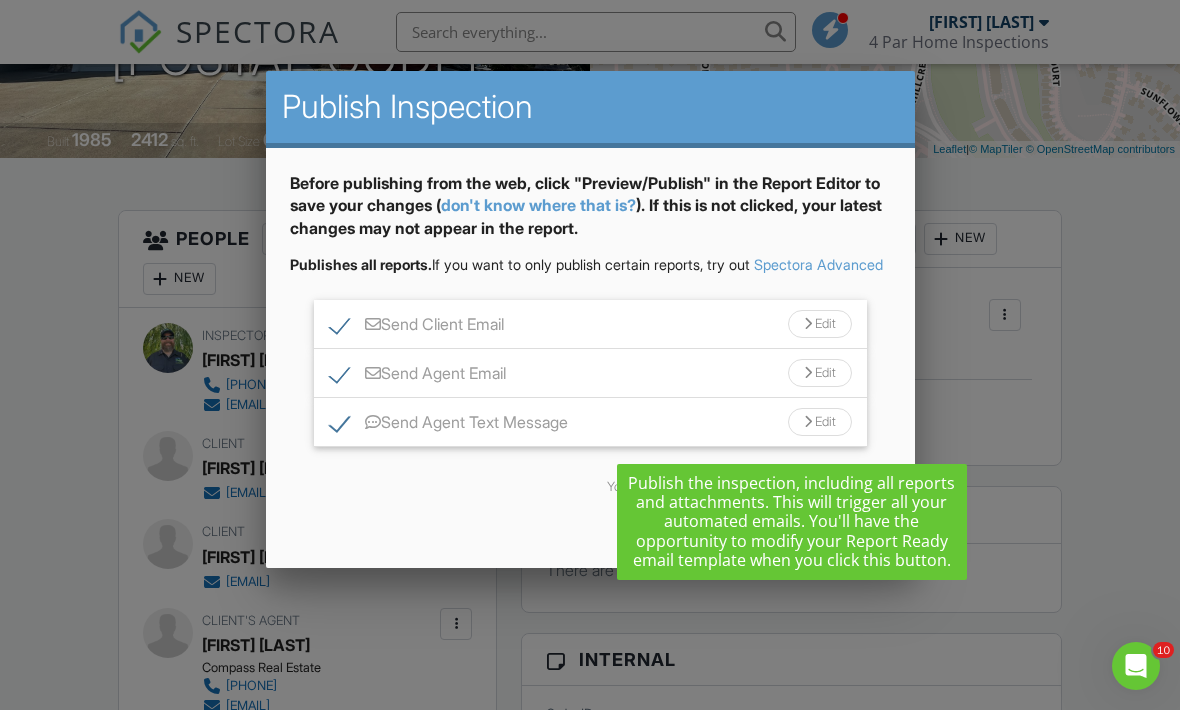 click at bounding box center [590, 344] 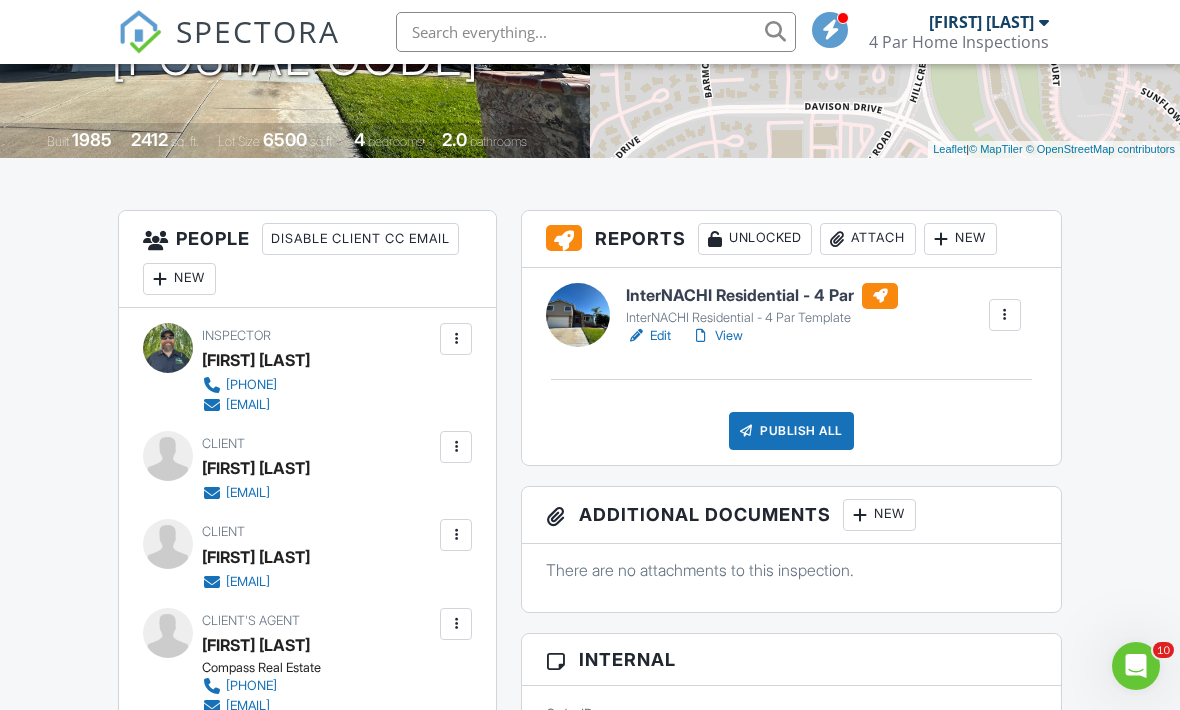 click on "Publish All" at bounding box center (791, 431) 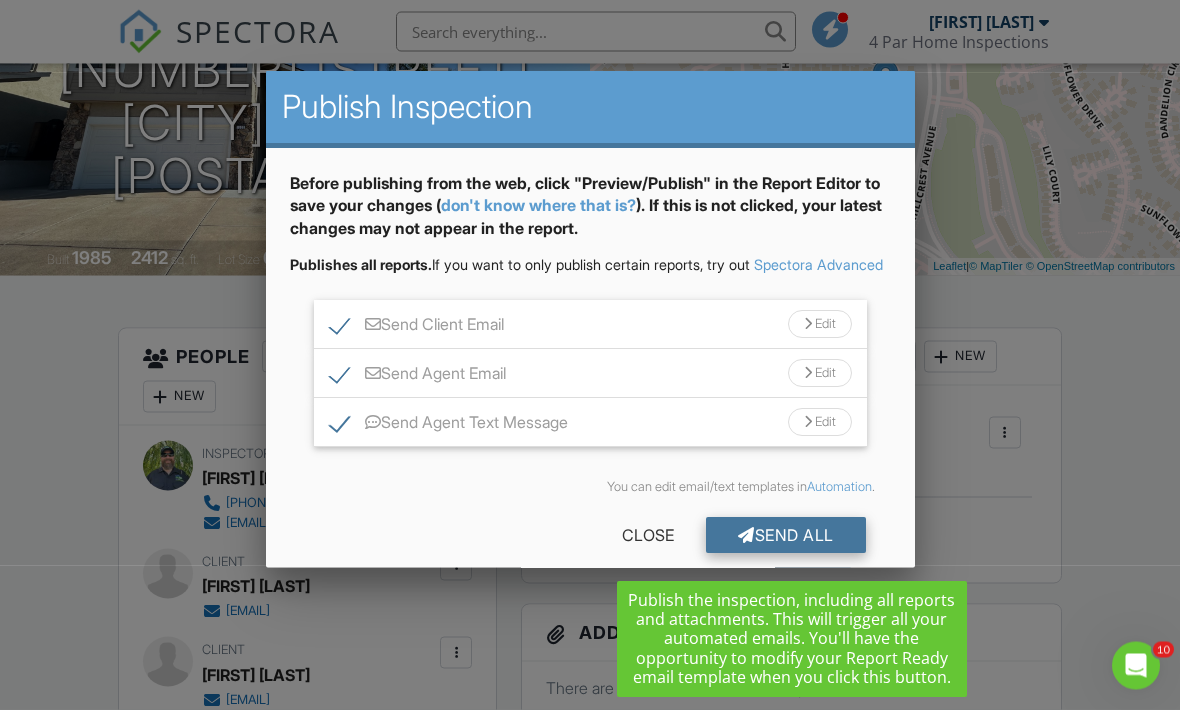 scroll, scrollTop: 280, scrollLeft: 0, axis: vertical 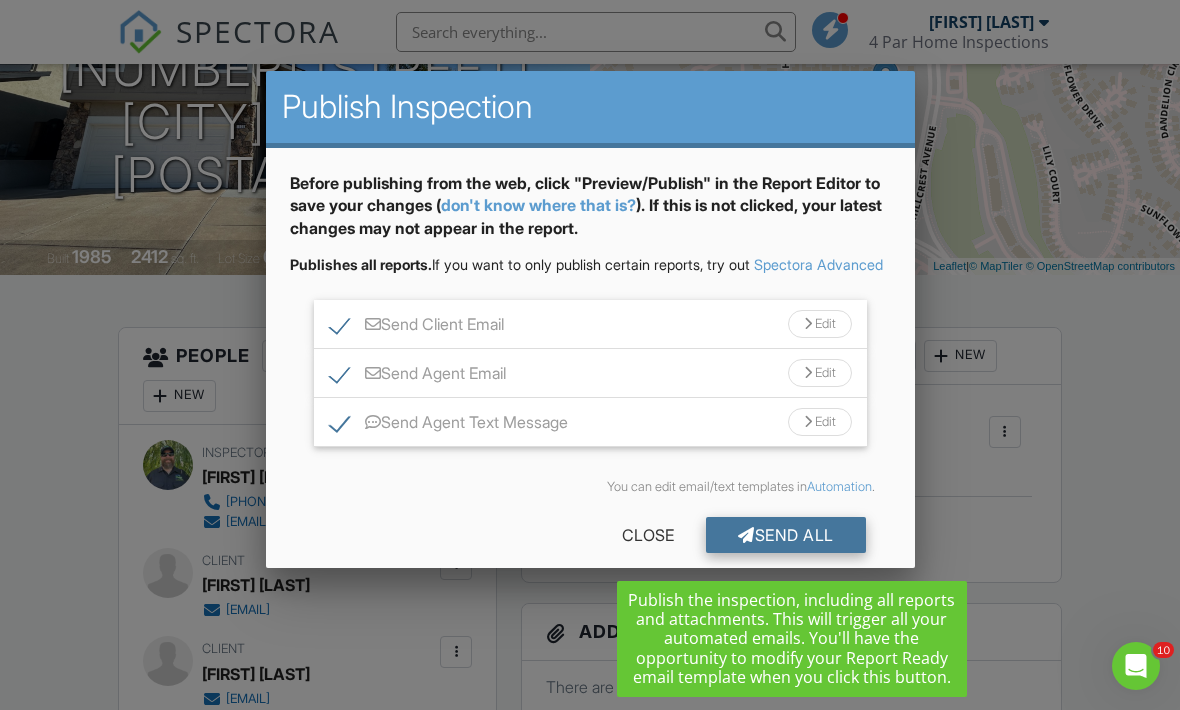 click on "Send All" at bounding box center (786, 535) 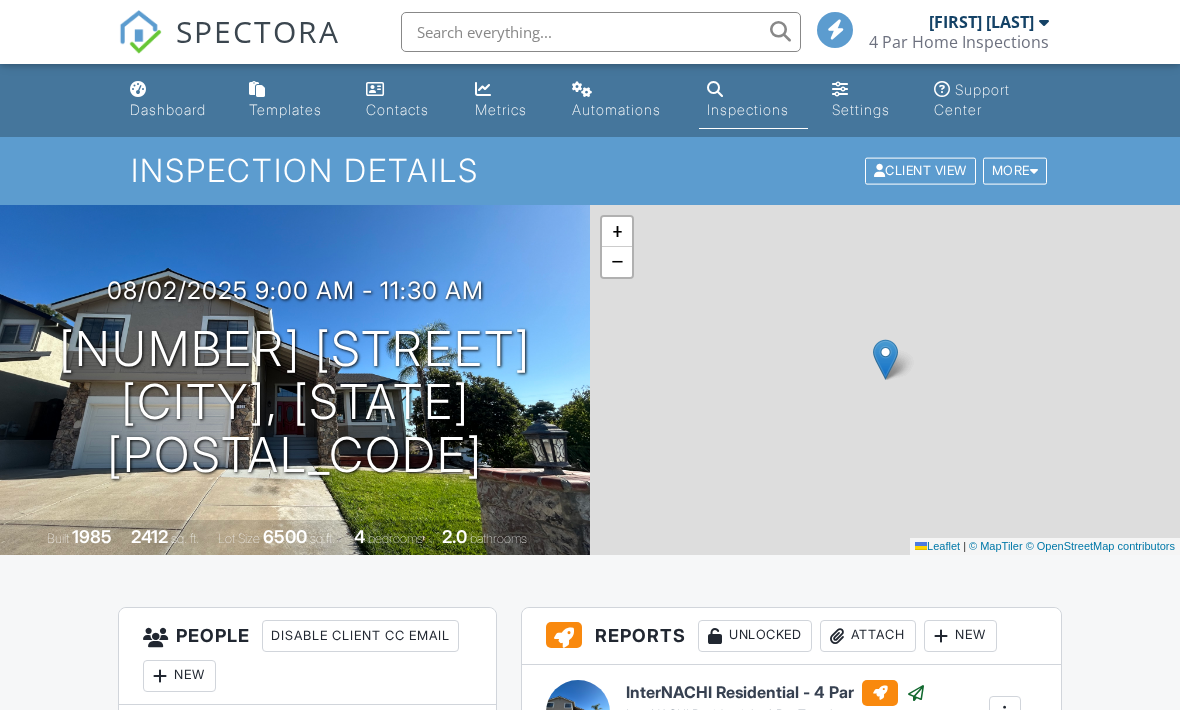 scroll, scrollTop: 0, scrollLeft: 0, axis: both 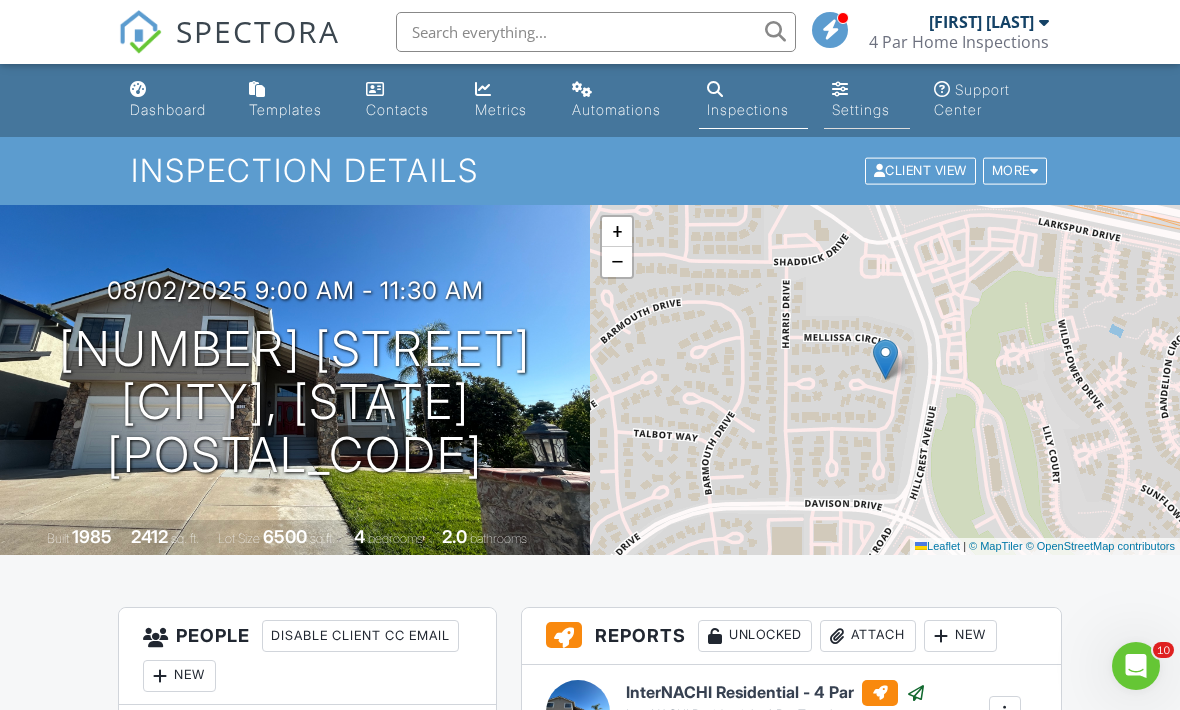 click on "Settings" at bounding box center (861, 109) 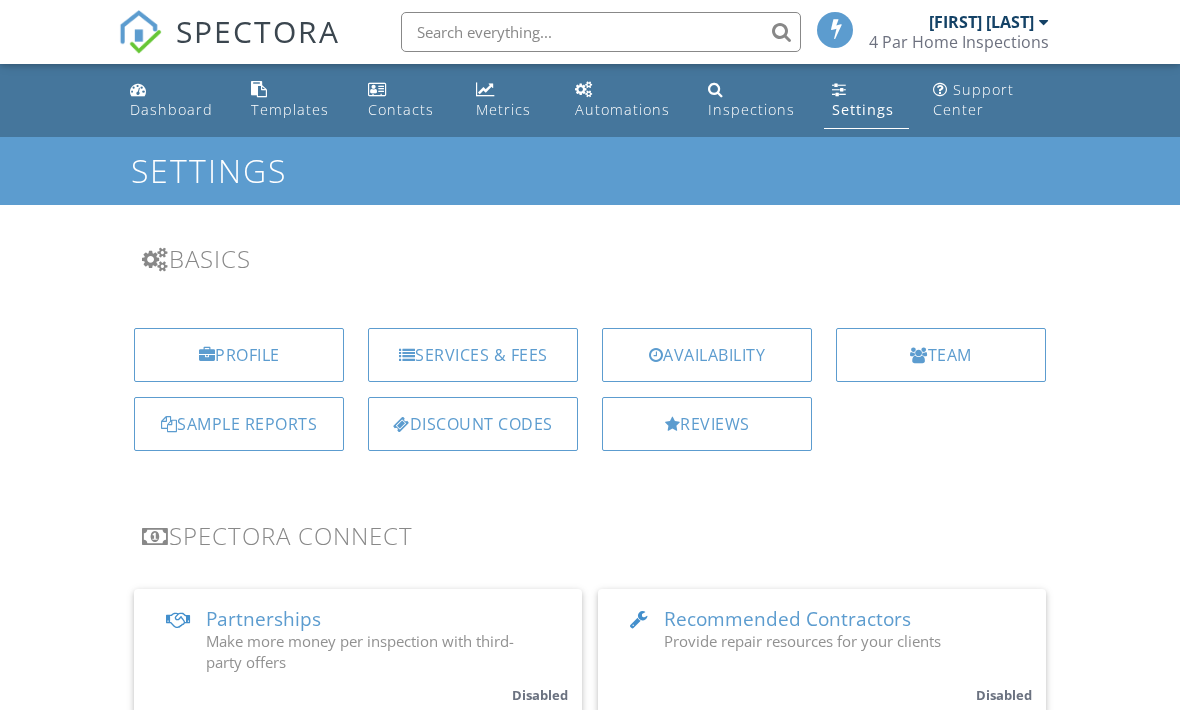 scroll, scrollTop: 0, scrollLeft: 0, axis: both 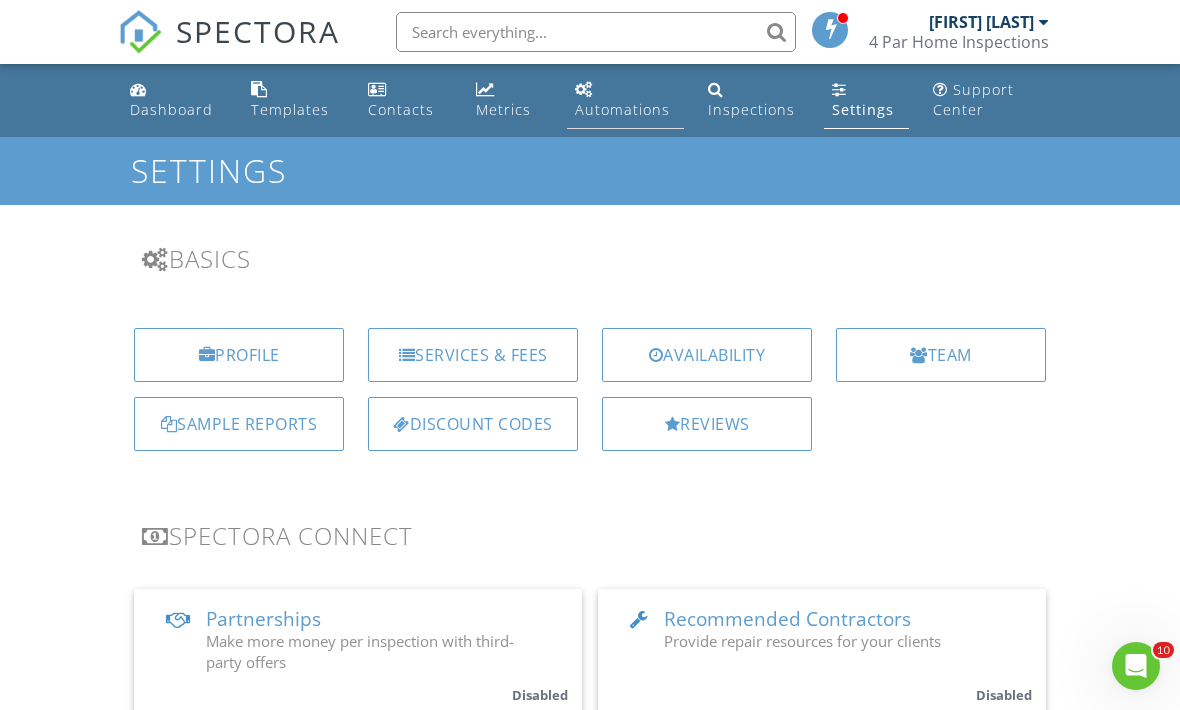click on "Automations" at bounding box center [622, 109] 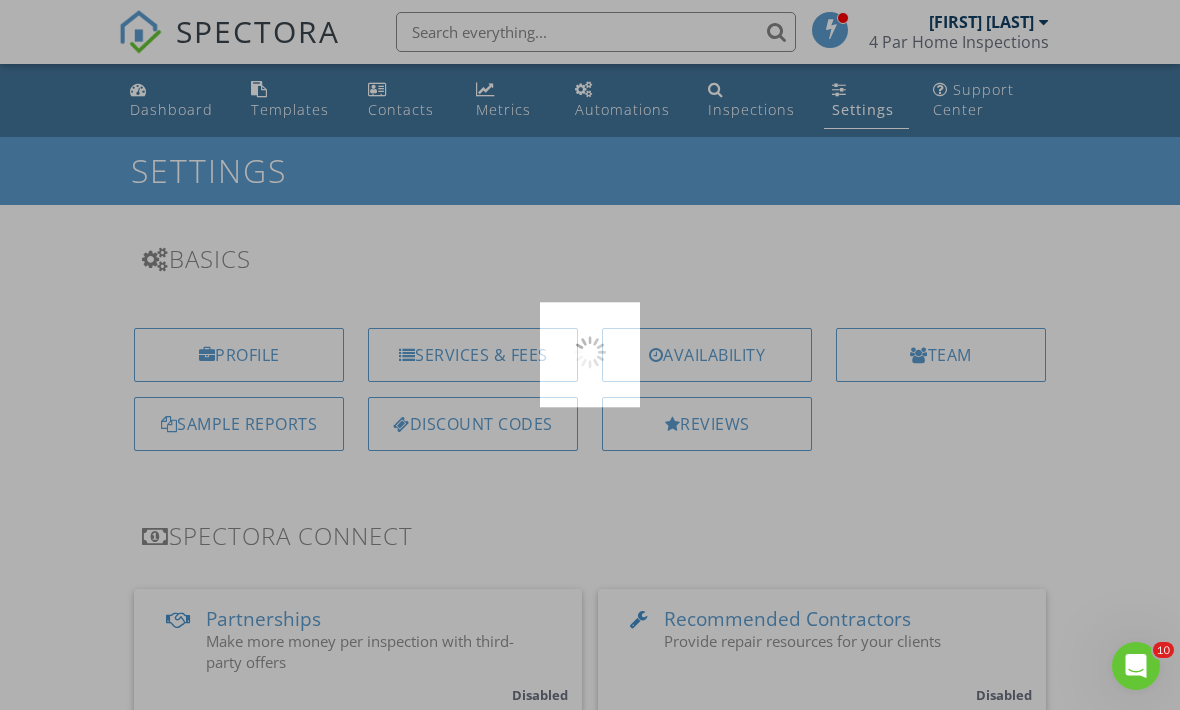click at bounding box center [590, 355] 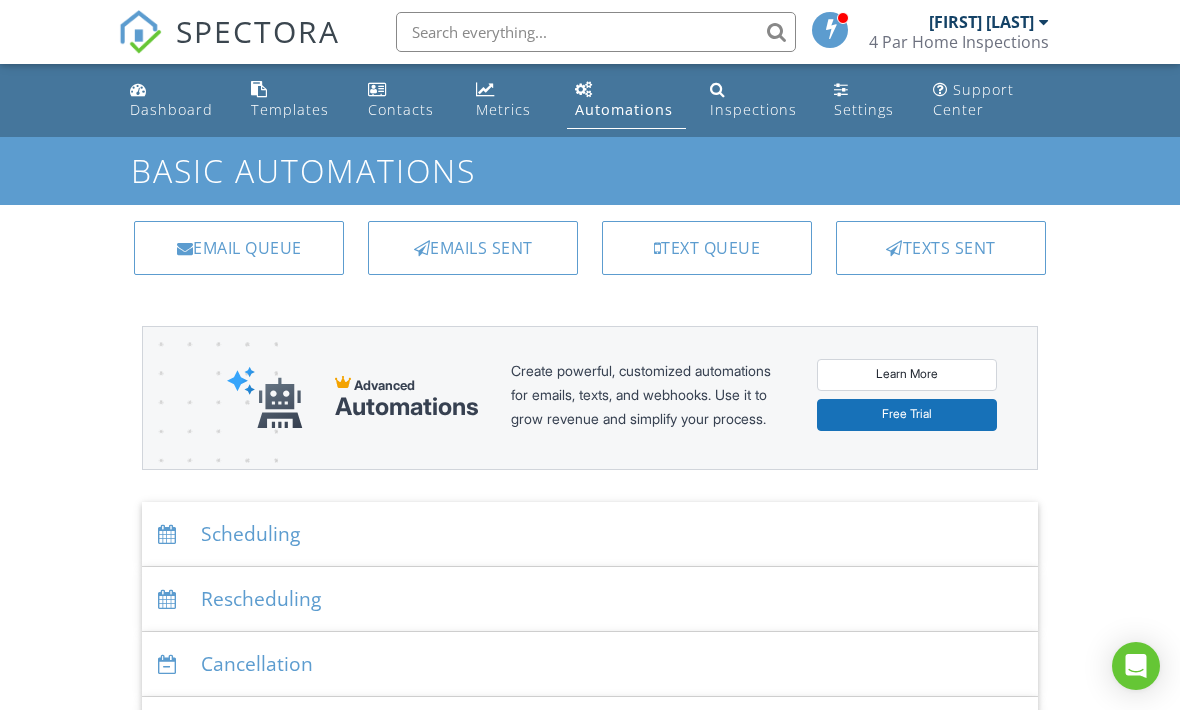 scroll, scrollTop: 0, scrollLeft: 0, axis: both 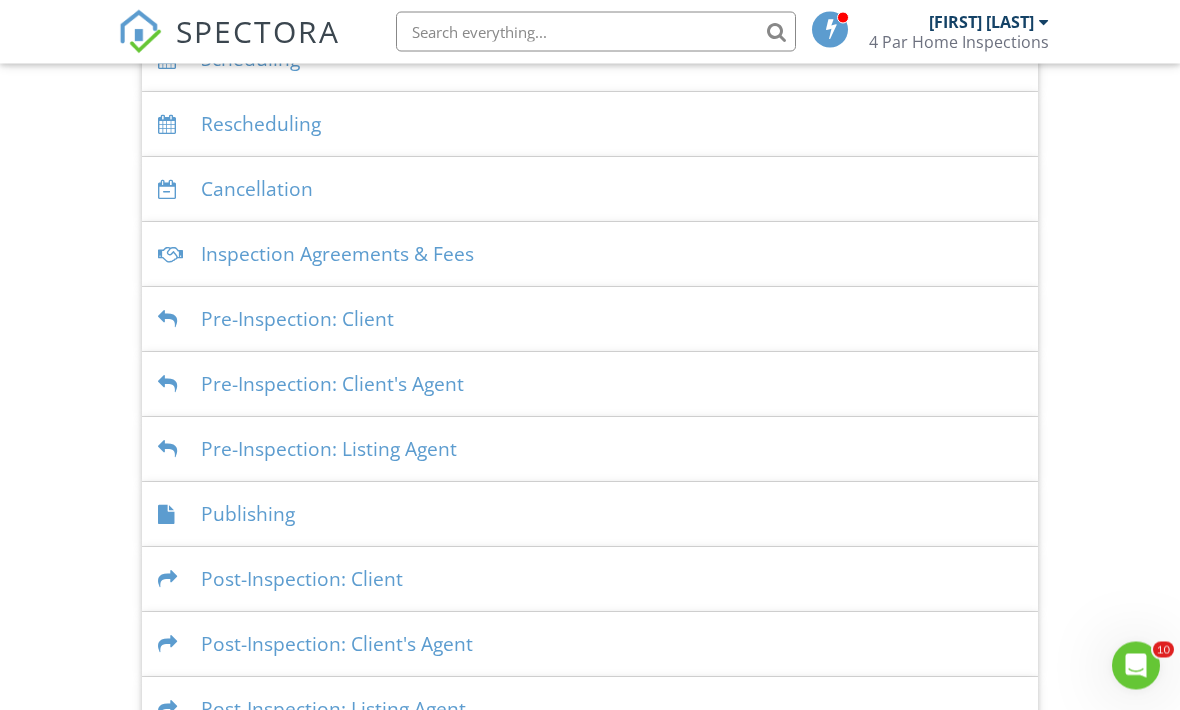click on "Post-Inspection: Client" at bounding box center (590, 580) 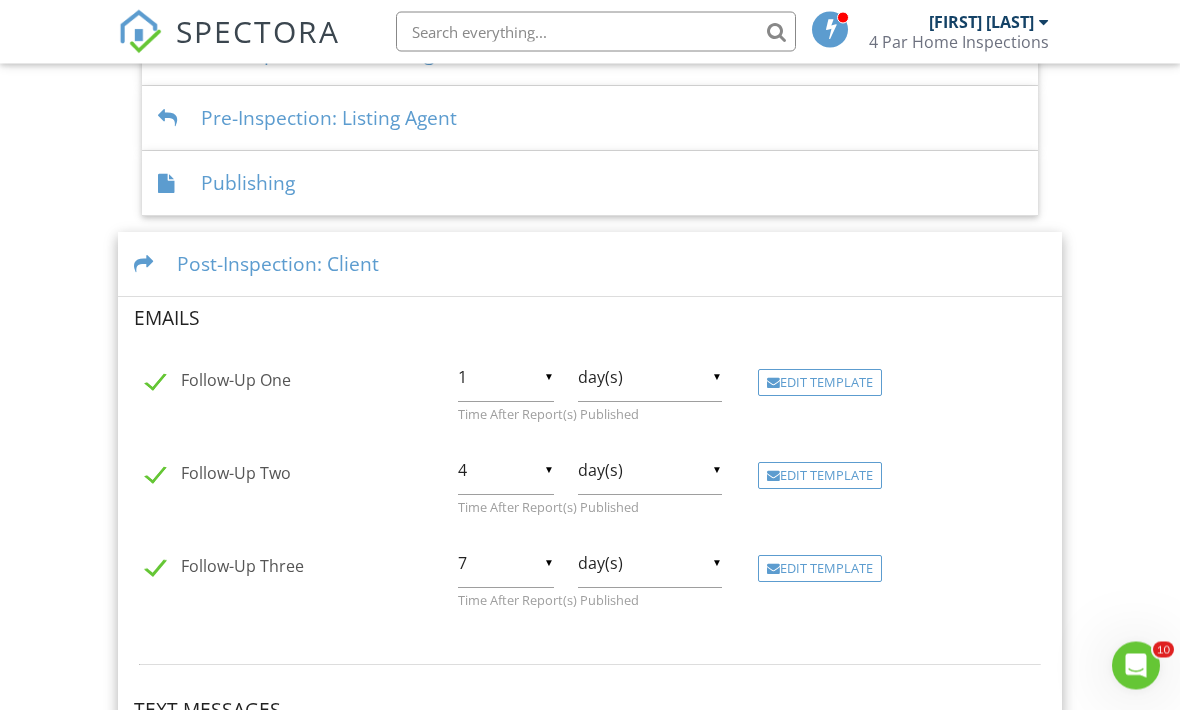 scroll, scrollTop: 808, scrollLeft: 0, axis: vertical 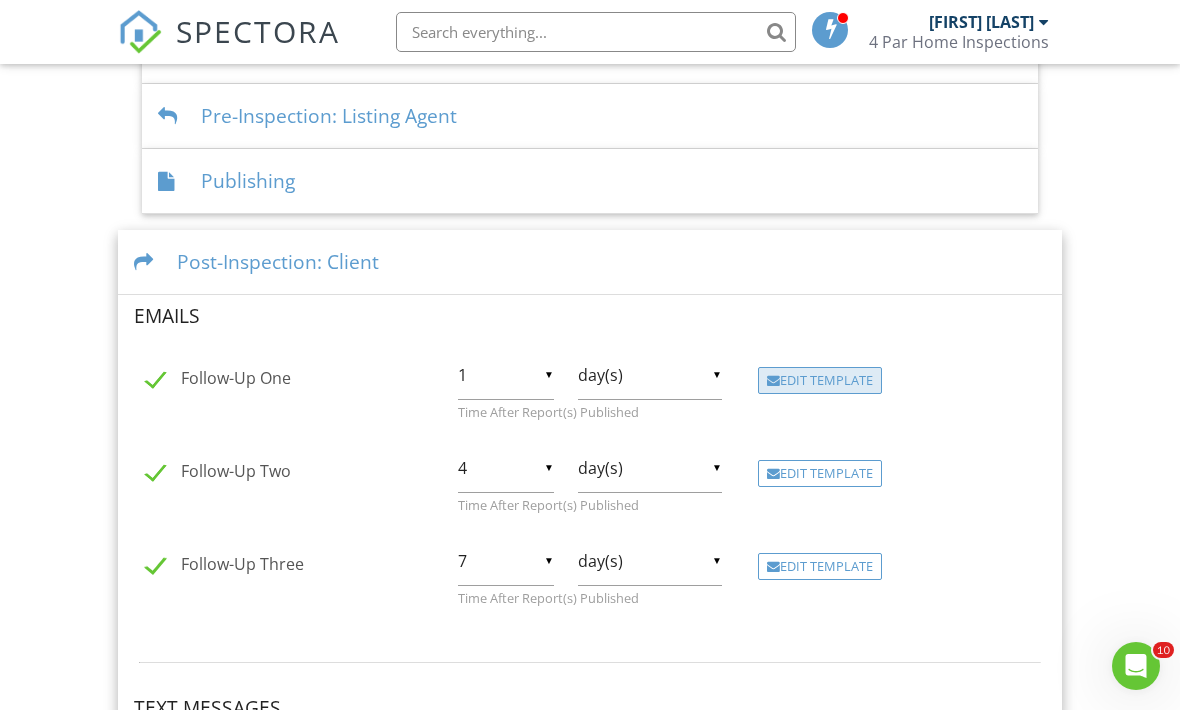 click on "Edit Template" at bounding box center [820, 381] 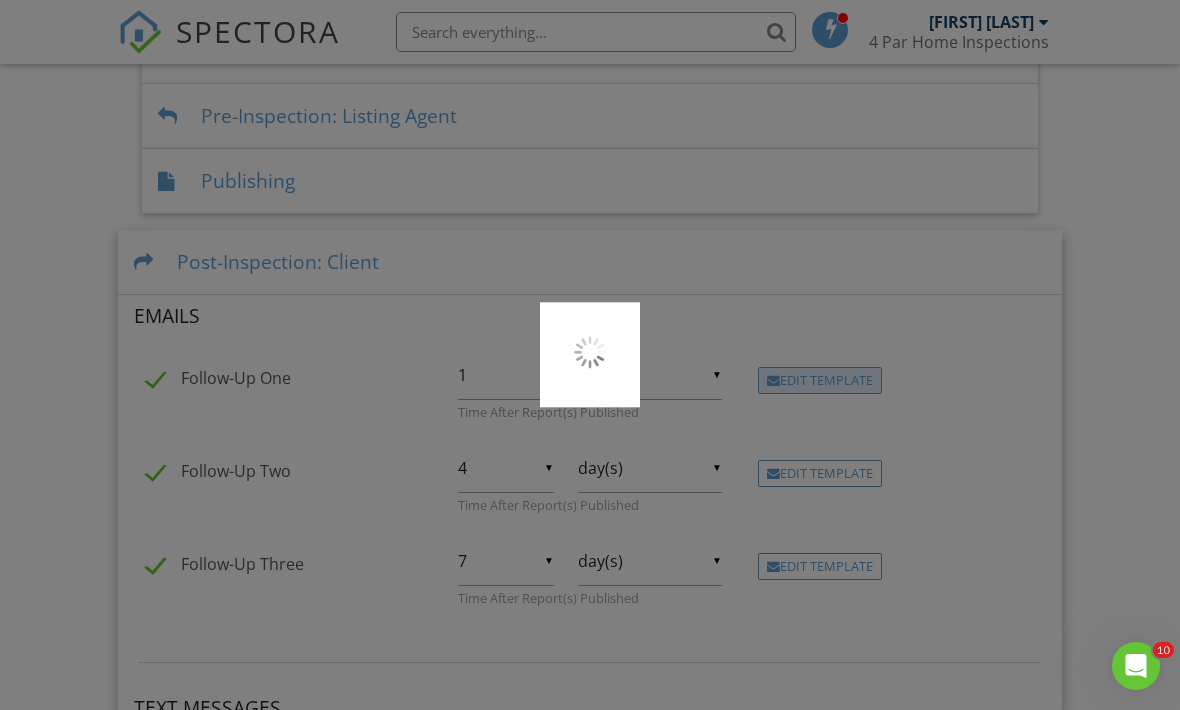 scroll, scrollTop: 874, scrollLeft: 0, axis: vertical 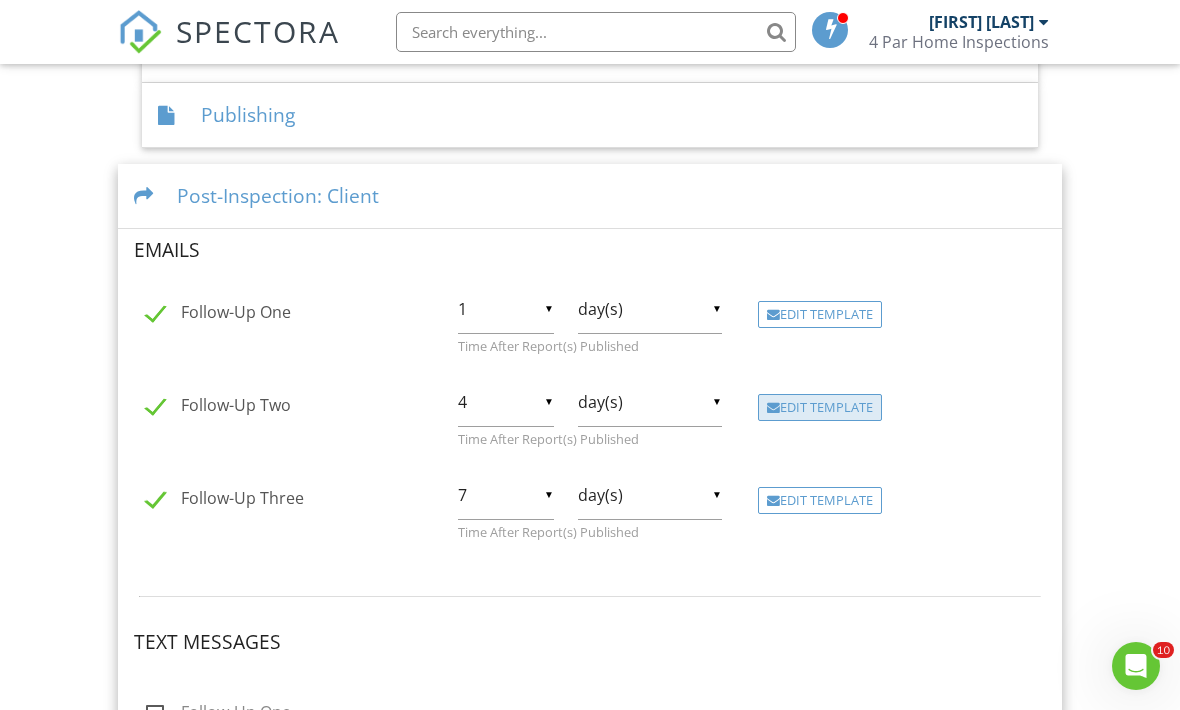 click on "Edit Template" at bounding box center (820, 408) 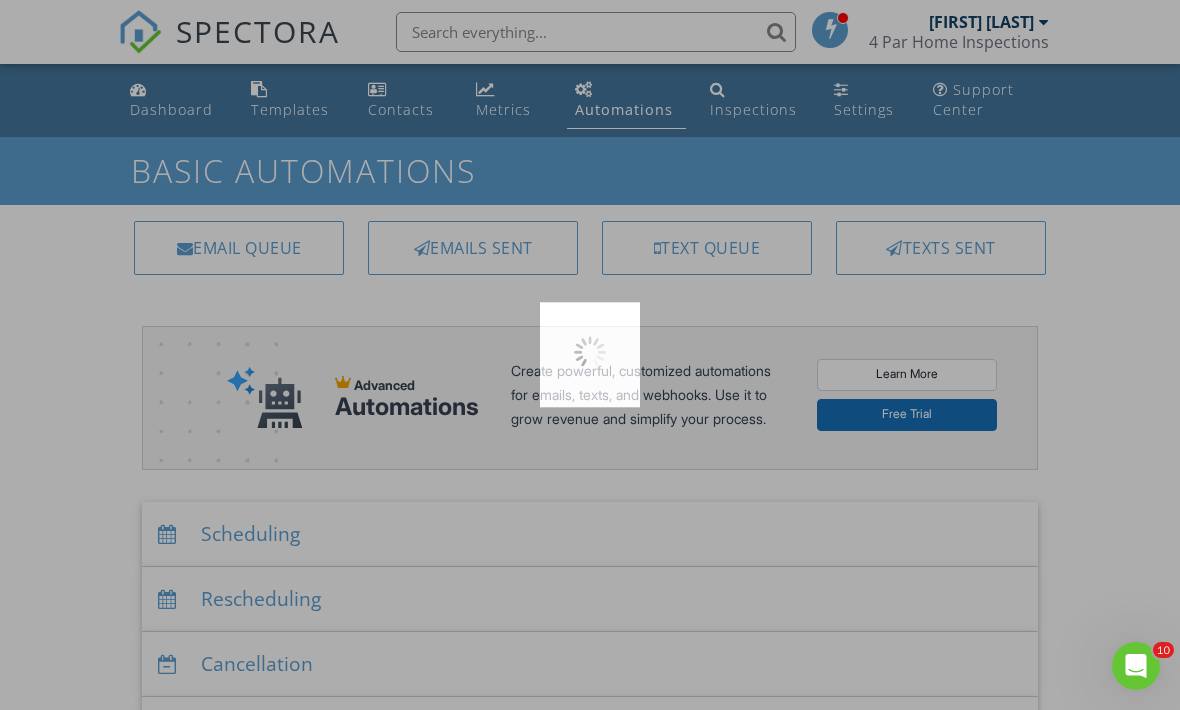 scroll, scrollTop: 874, scrollLeft: 0, axis: vertical 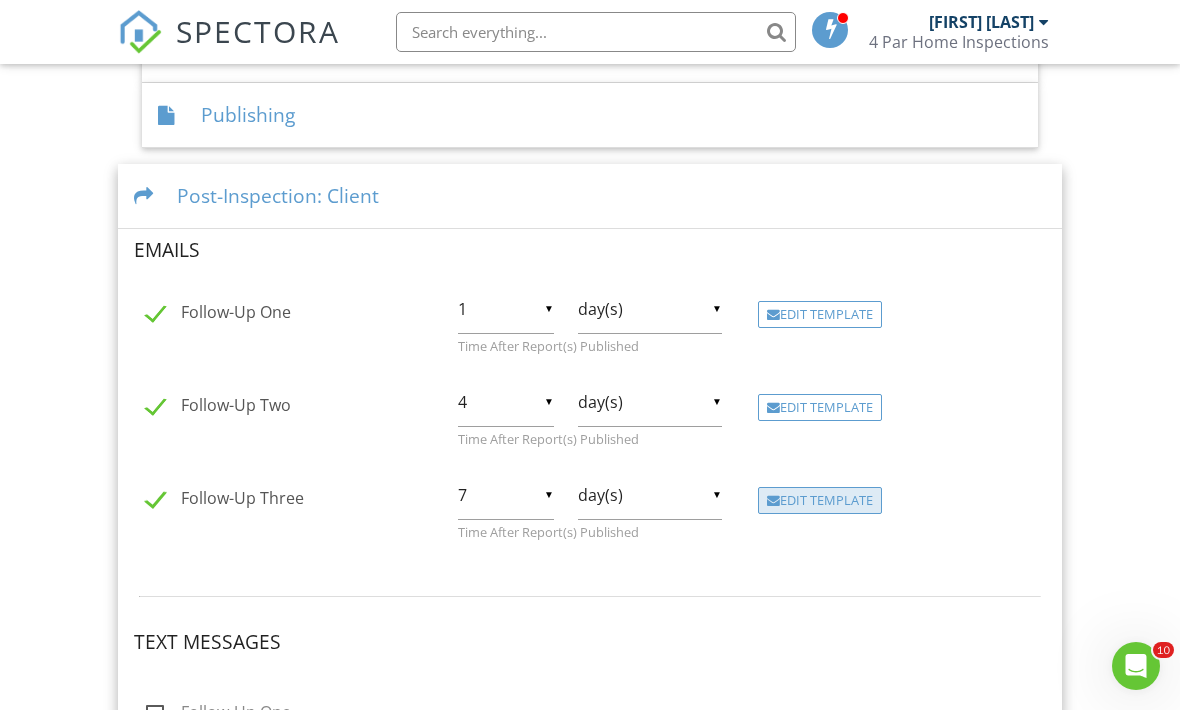 click on "Edit Template" at bounding box center [820, 501] 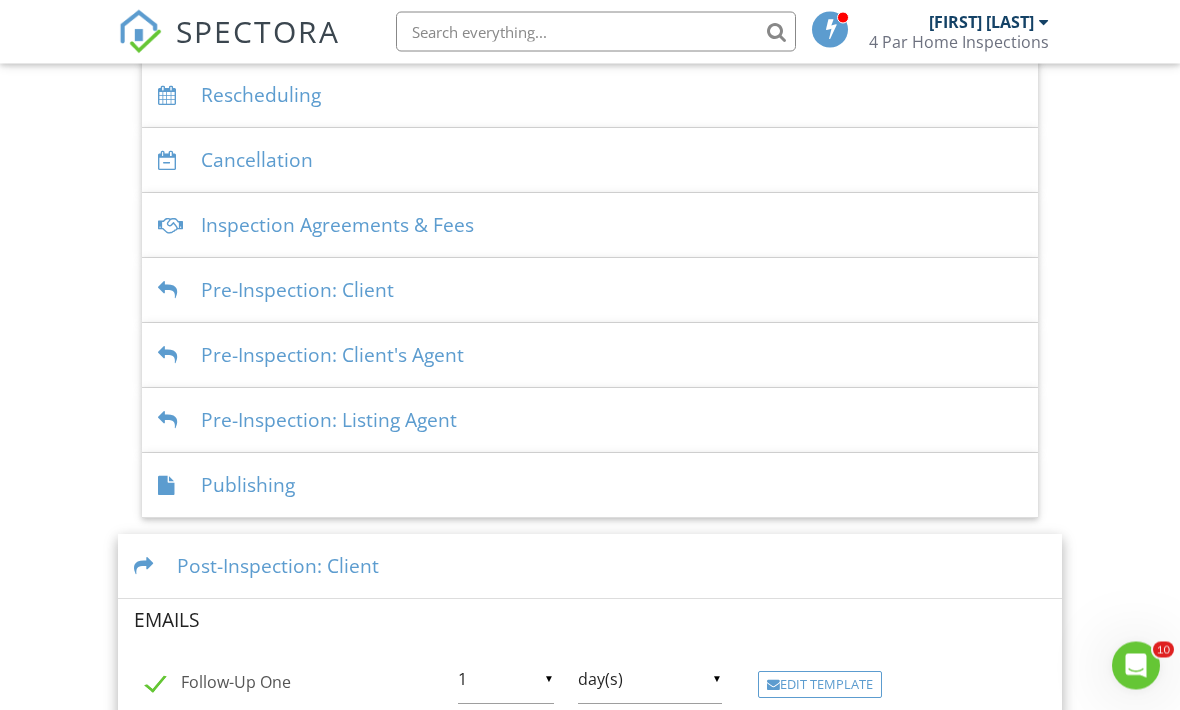 scroll, scrollTop: 486, scrollLeft: 0, axis: vertical 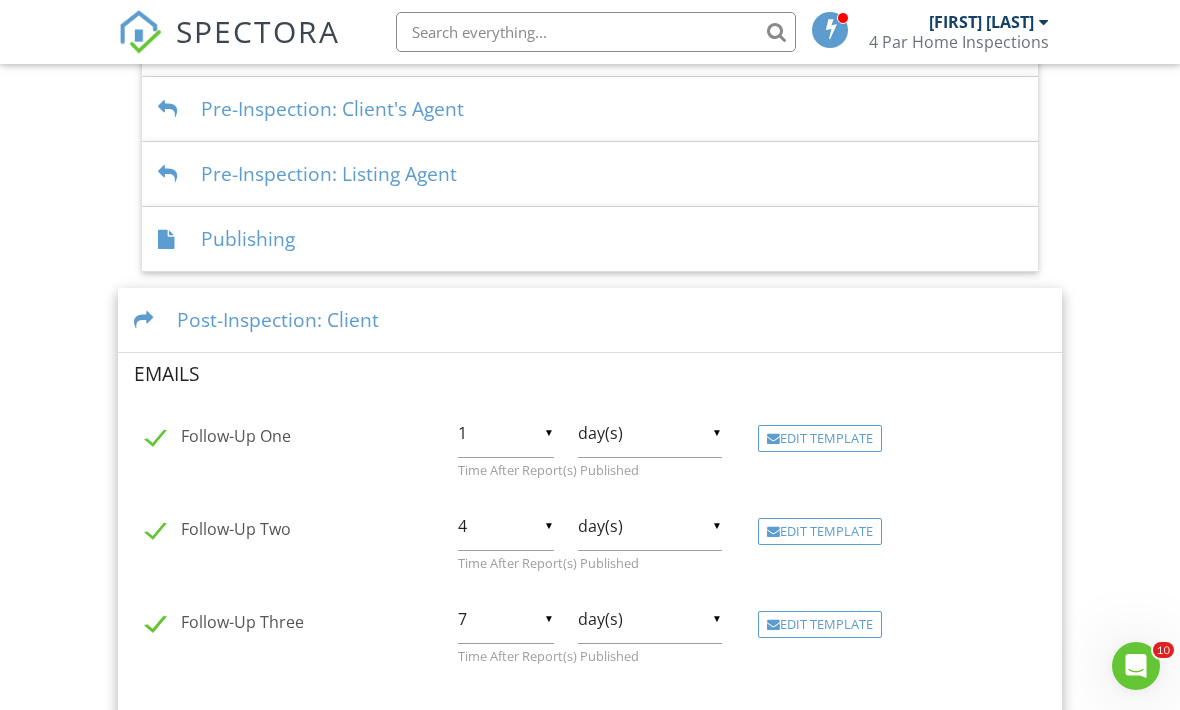 click on "Post-Inspection: Client" at bounding box center [590, 320] 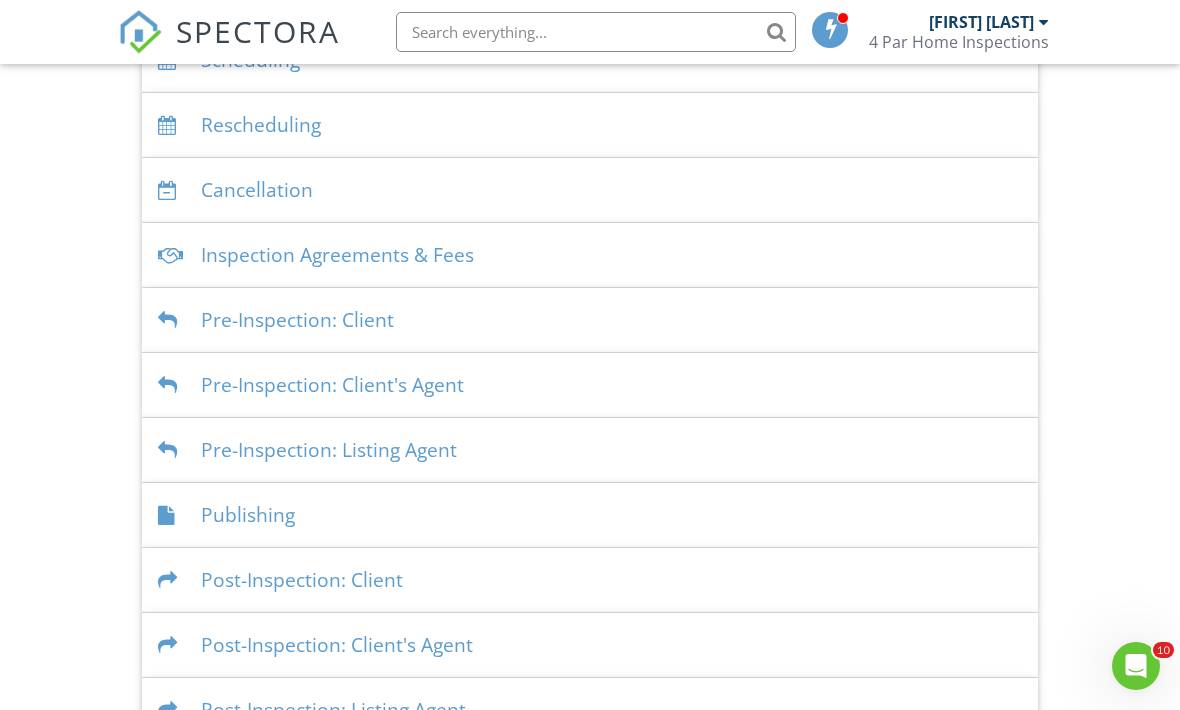scroll, scrollTop: 474, scrollLeft: 0, axis: vertical 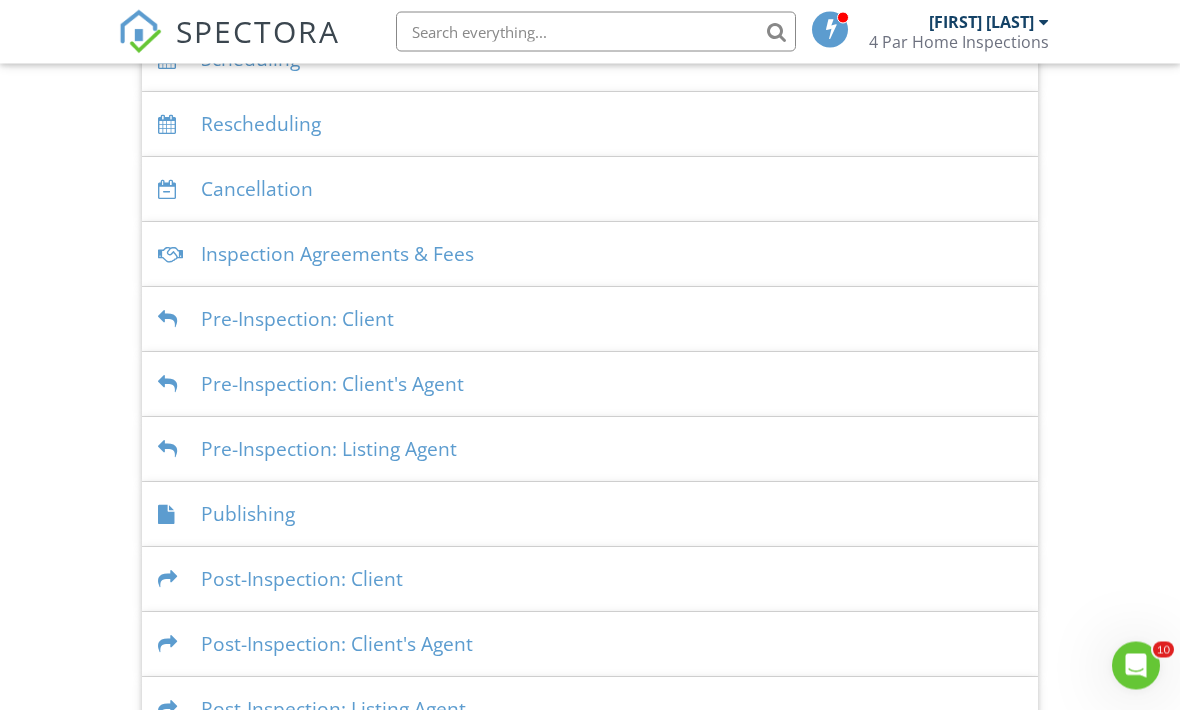 click on "Post-Inspection: Client's Agent" at bounding box center (590, 645) 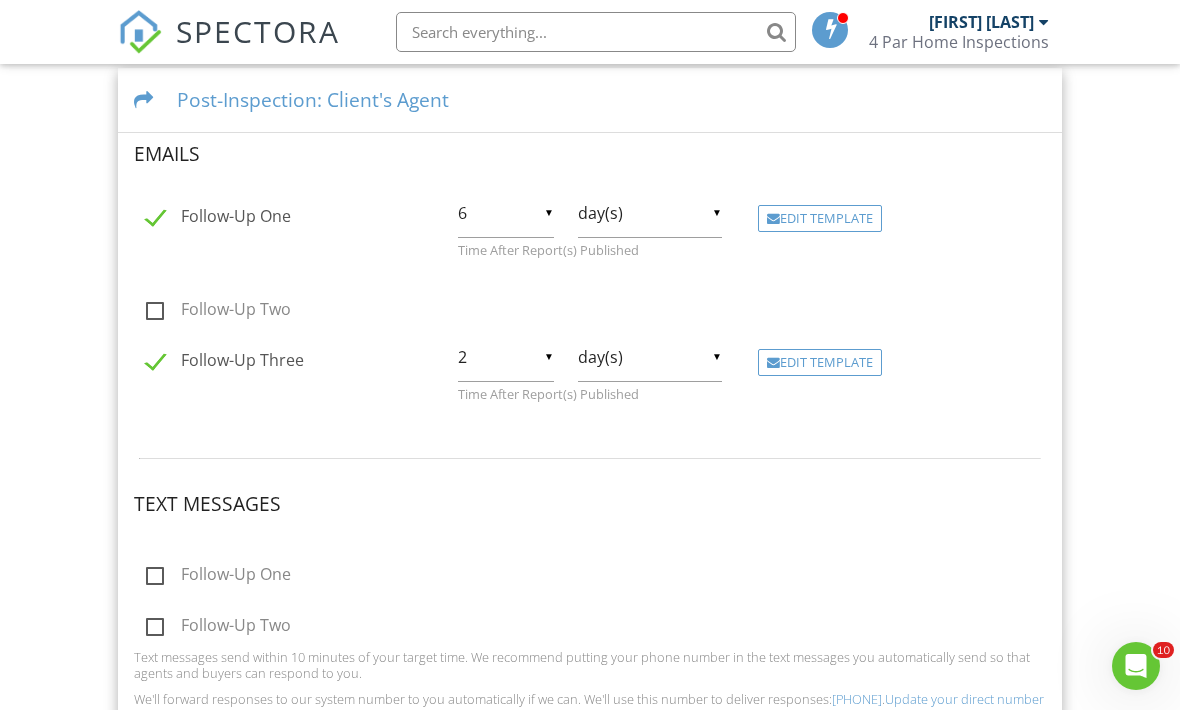 scroll, scrollTop: 1033, scrollLeft: 0, axis: vertical 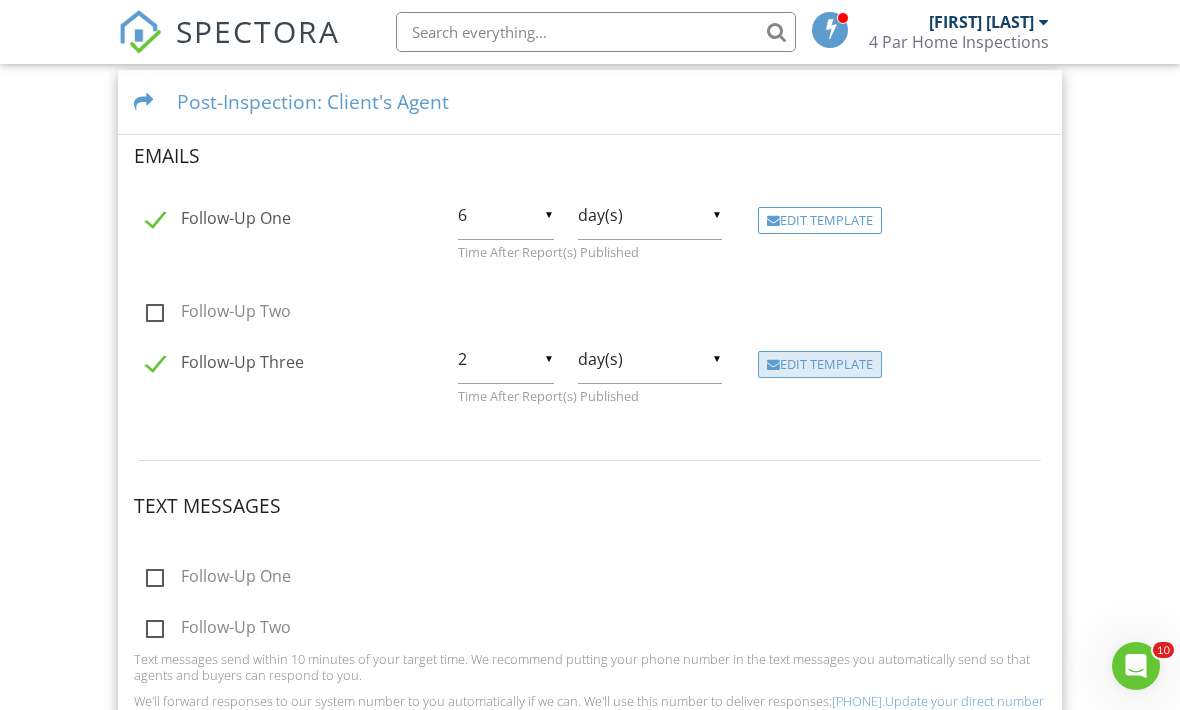 click on "Edit Template" at bounding box center [820, 365] 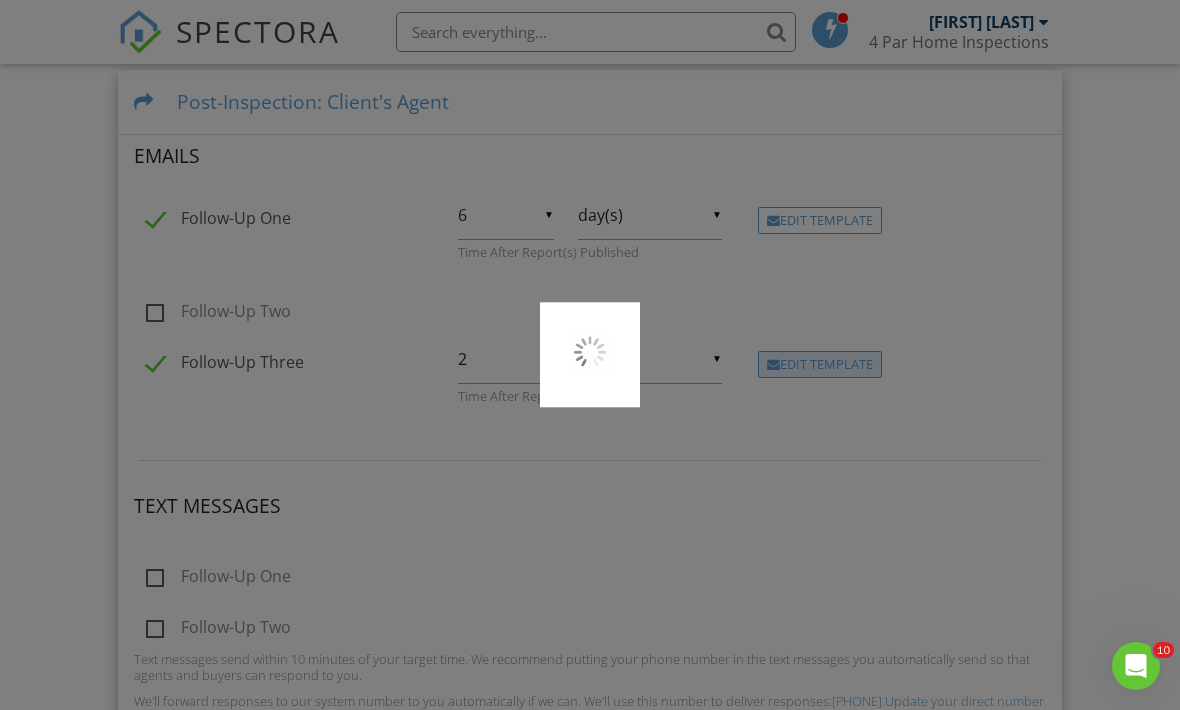 scroll, scrollTop: 1099, scrollLeft: 0, axis: vertical 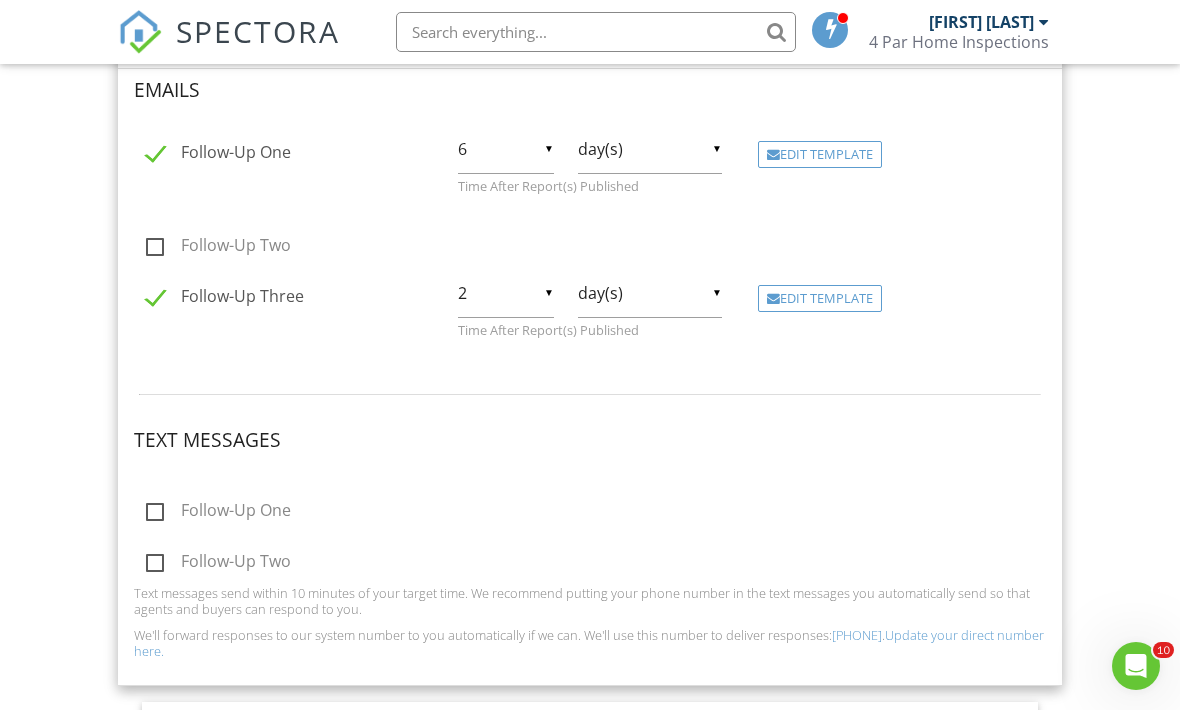 click on "2" at bounding box center (506, 293) 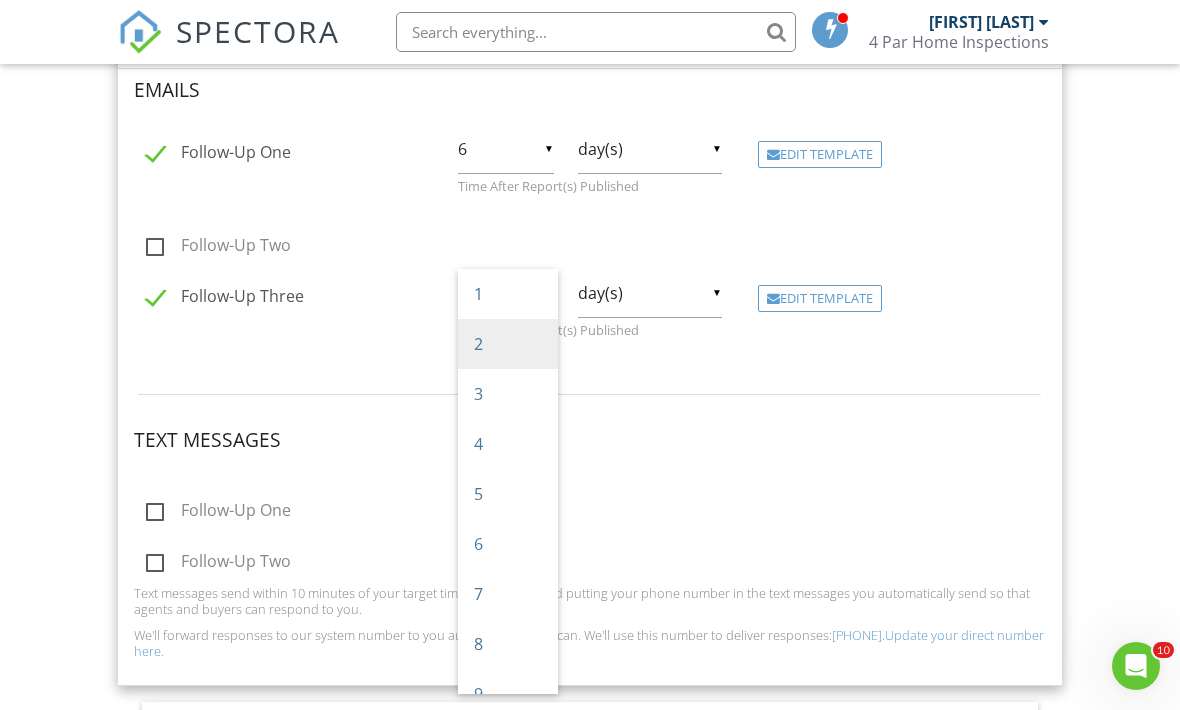 scroll, scrollTop: 0, scrollLeft: 0, axis: both 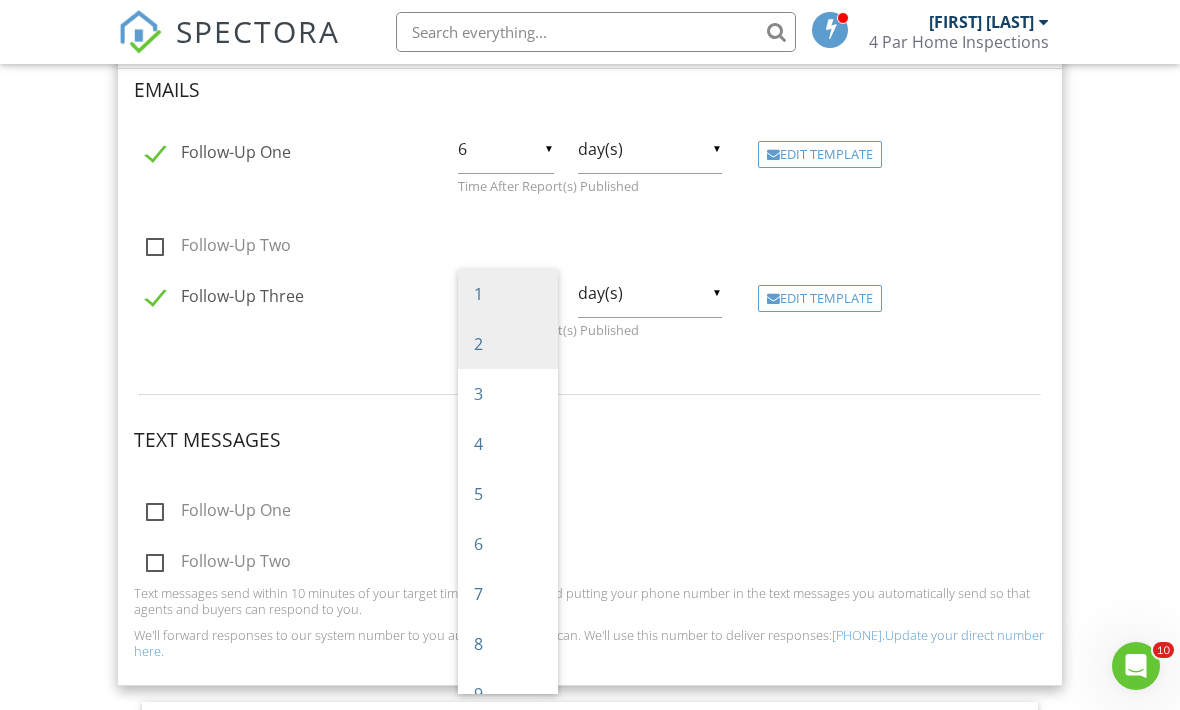 click on "1" at bounding box center [508, 294] 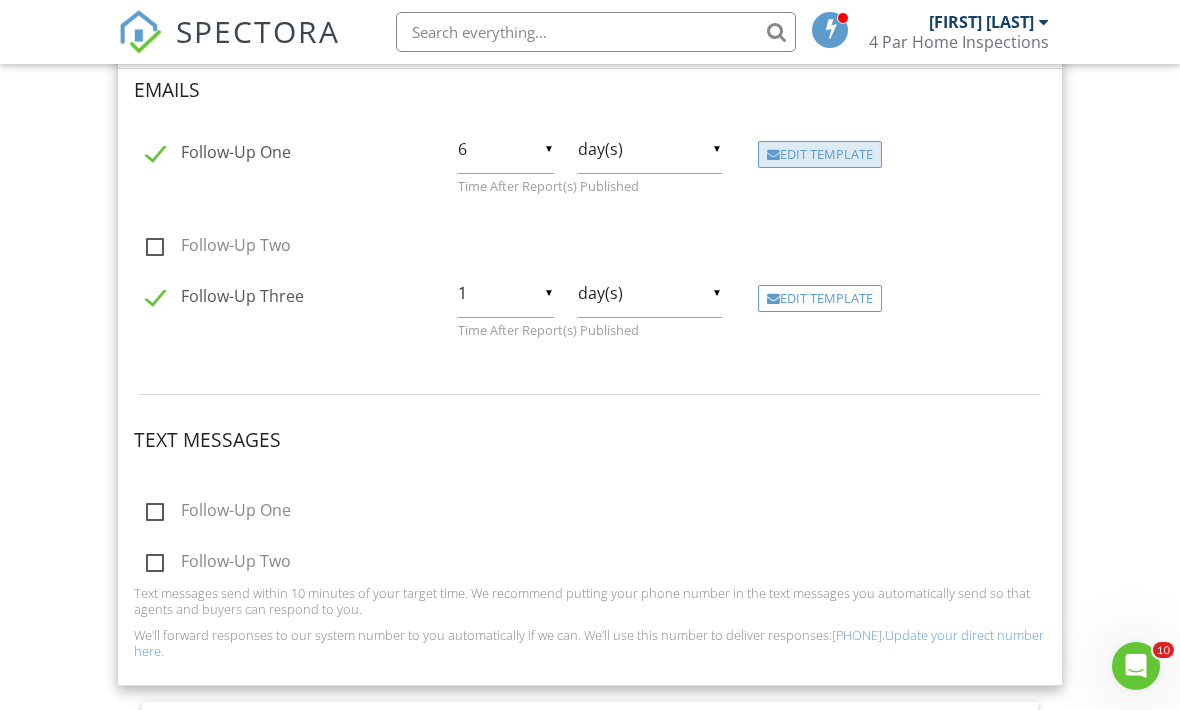 click on "Edit Template" at bounding box center [820, 155] 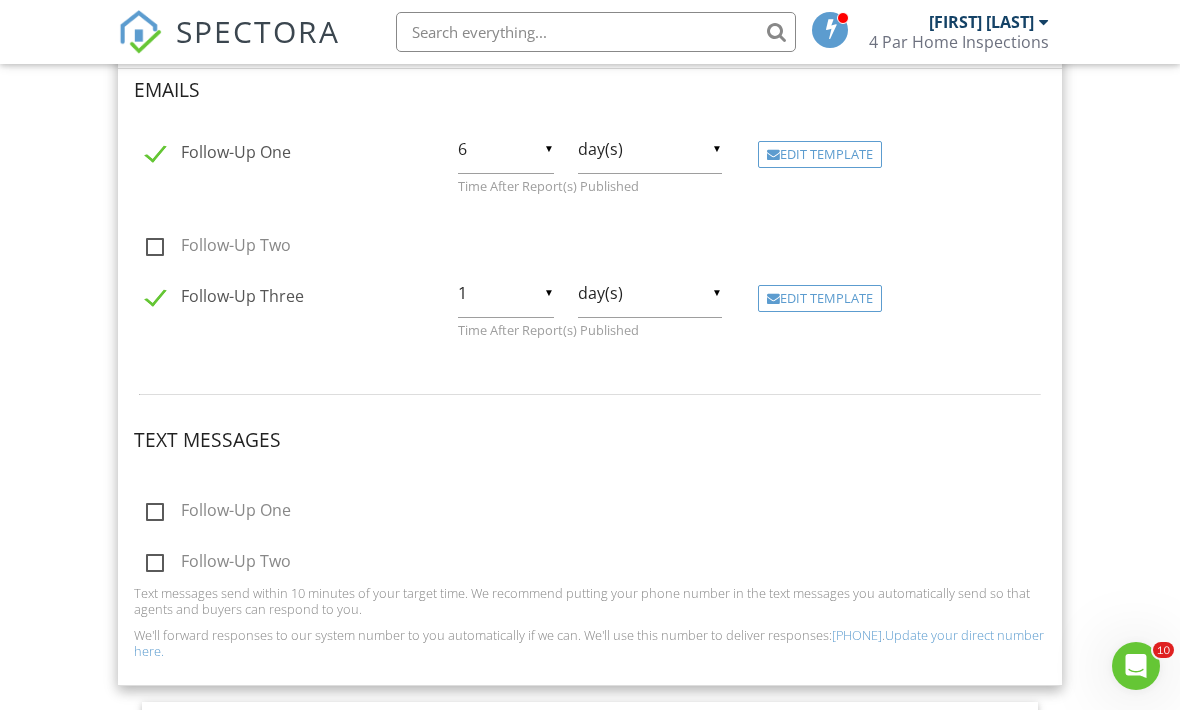 click on "Follow-Up Two" at bounding box center (218, 248) 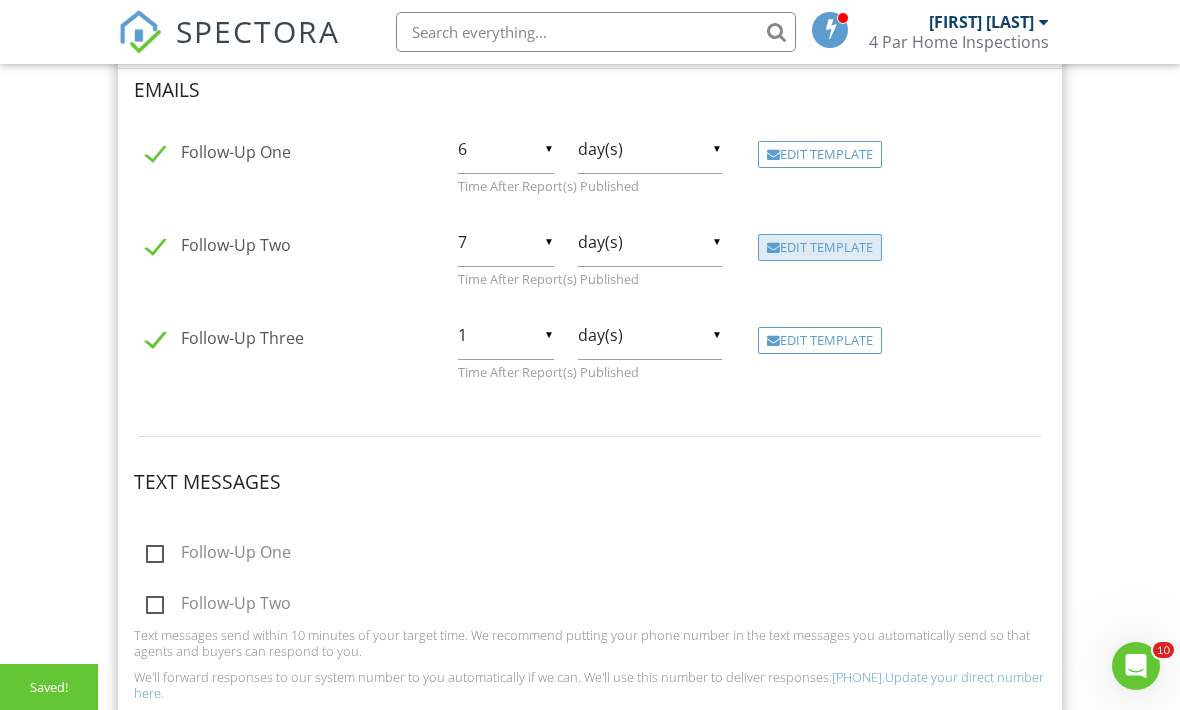 click on "Edit Template" at bounding box center [820, 248] 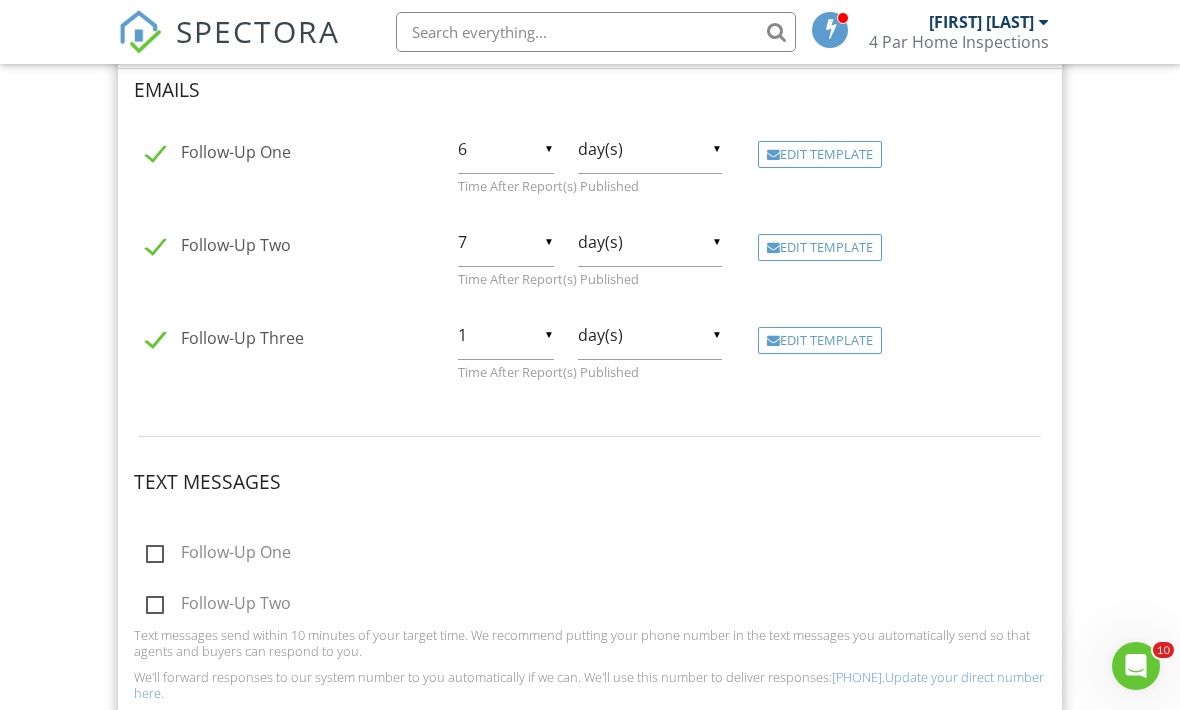 click on "Follow-Up Two" at bounding box center [218, 248] 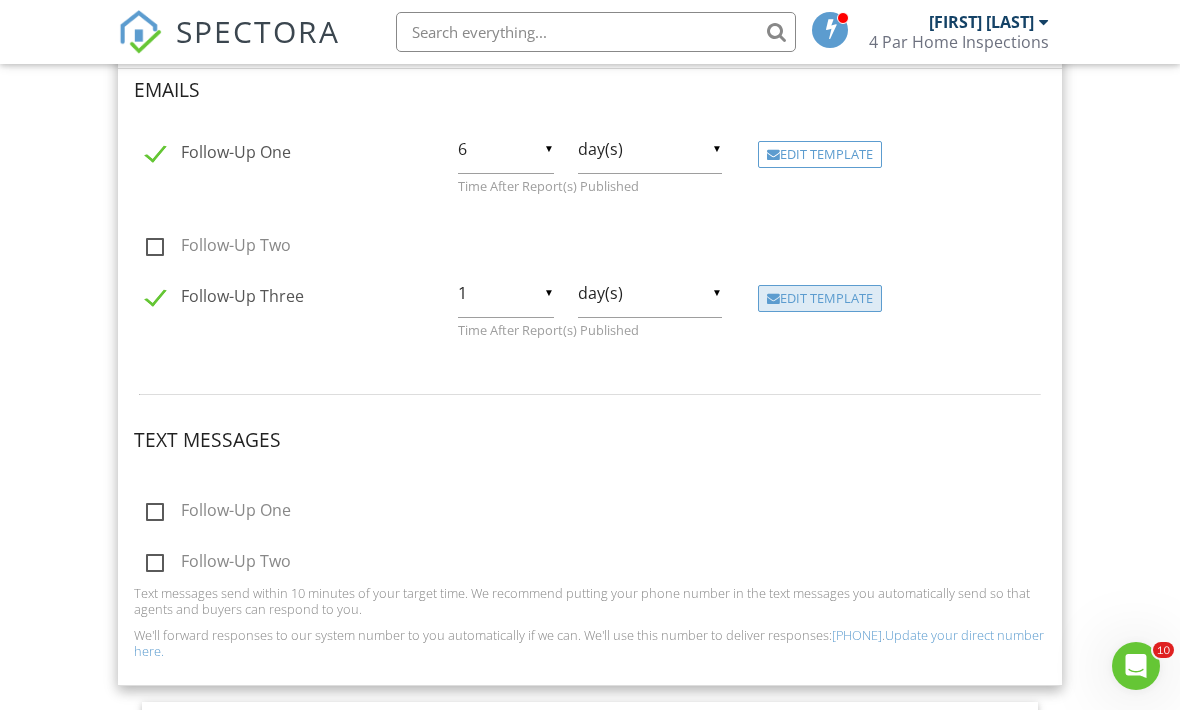 click on "Edit Template" at bounding box center [820, 299] 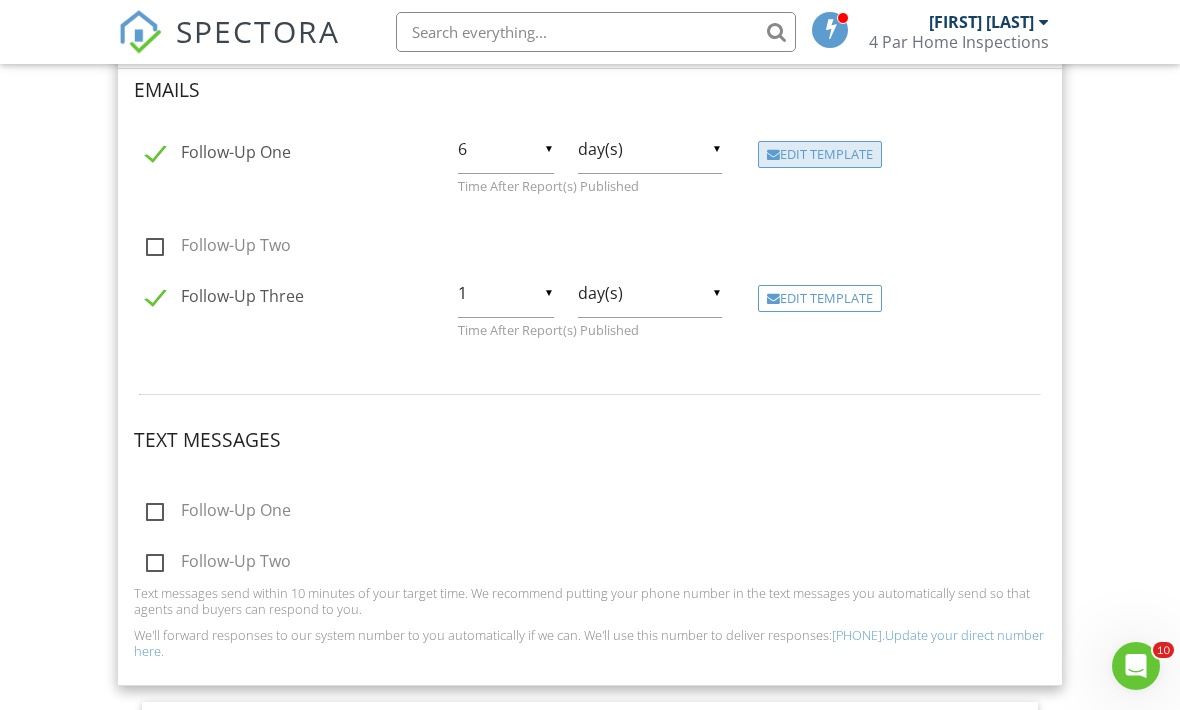 click on "Edit Template" at bounding box center (820, 155) 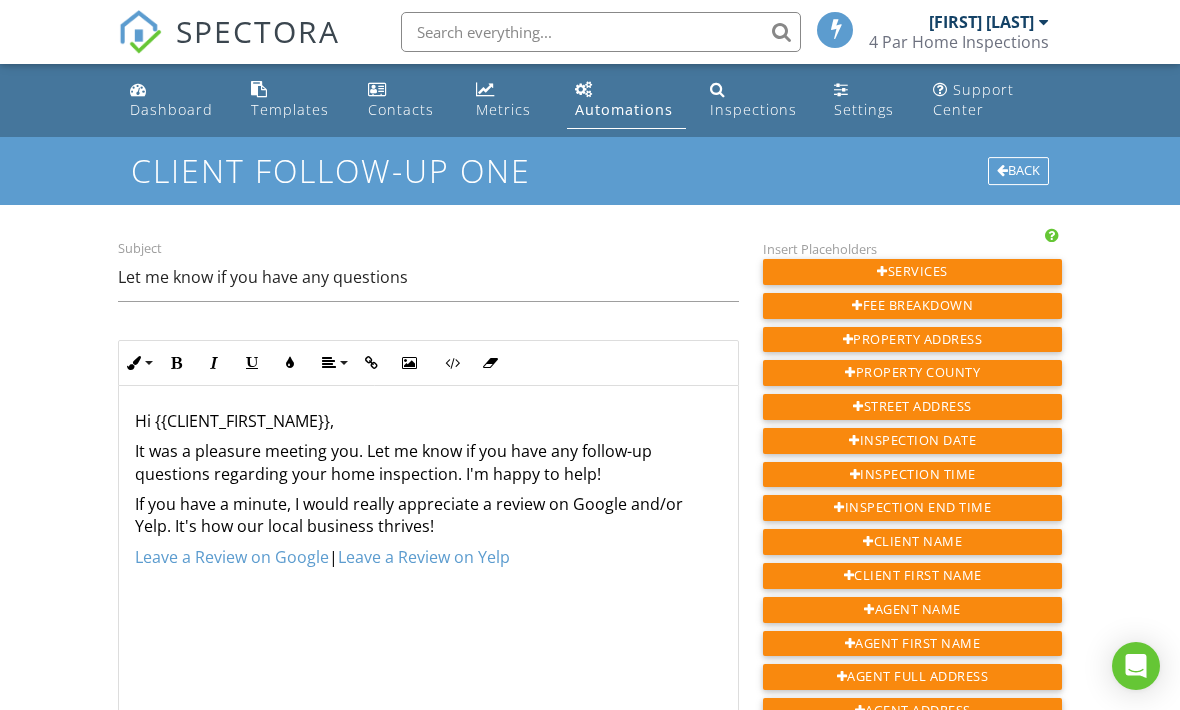 scroll, scrollTop: 0, scrollLeft: 0, axis: both 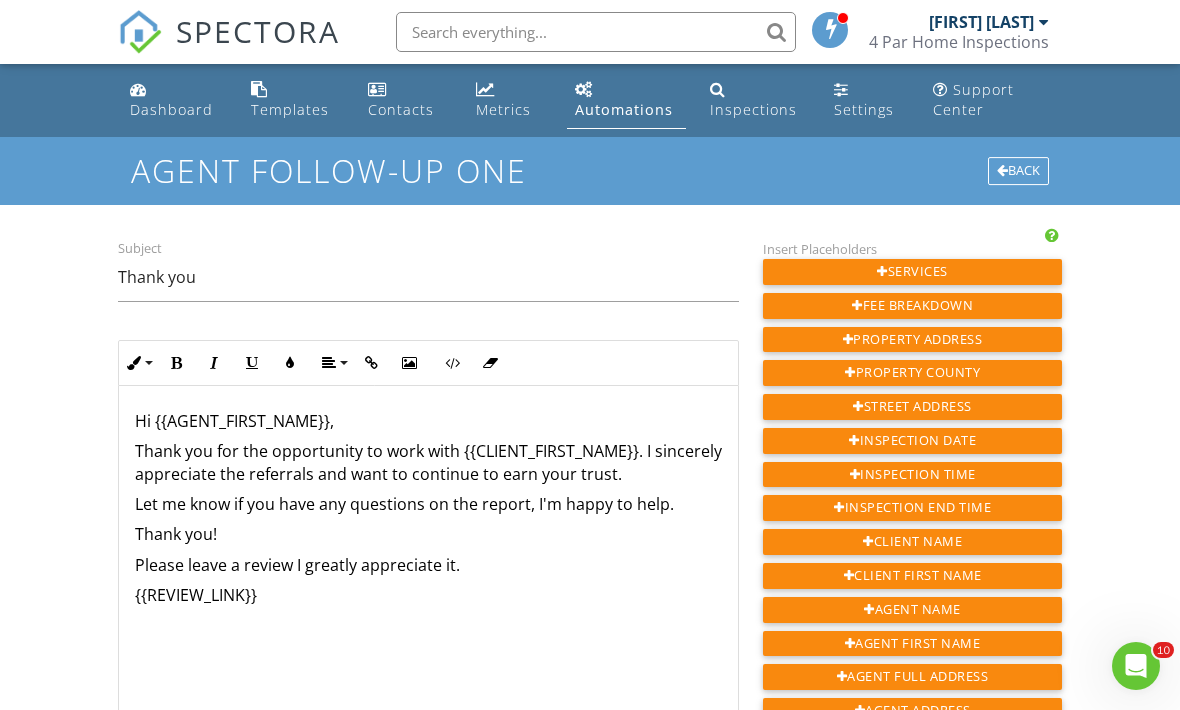 click on "Dashboard
Templates
Contacts
Metrics
Automations
Inspections
Settings
Support Center
Agent Follow-Up one
Back
Subject
Thank you
Inline Style XLarge Large Normal Small Light Small/Light Bold Italic Underline Colors Align Align Left Align Center Align Right Align Justify Insert Link Insert Image Code View Clear Formatting Ordered List Unordered List Insert Video Insert Table Hi {{AGENT_FIRST_NAME}}, Thank you for the opportunity to work with {{CLIENT_FIRST_NAME}}. I sincerely appreciate the referrals and want to continue to earn your trust. Let me know if you have any questions on the report, I'm happy to help. Thank you! Please leave a review I greatly appreciate it. {{REVIEW_LINK}}
Your header and footer will be placed around the text.
Save Email Template
Insert Placeholders
Services
Fee Breakdown
Property Address" at bounding box center [590, 931] 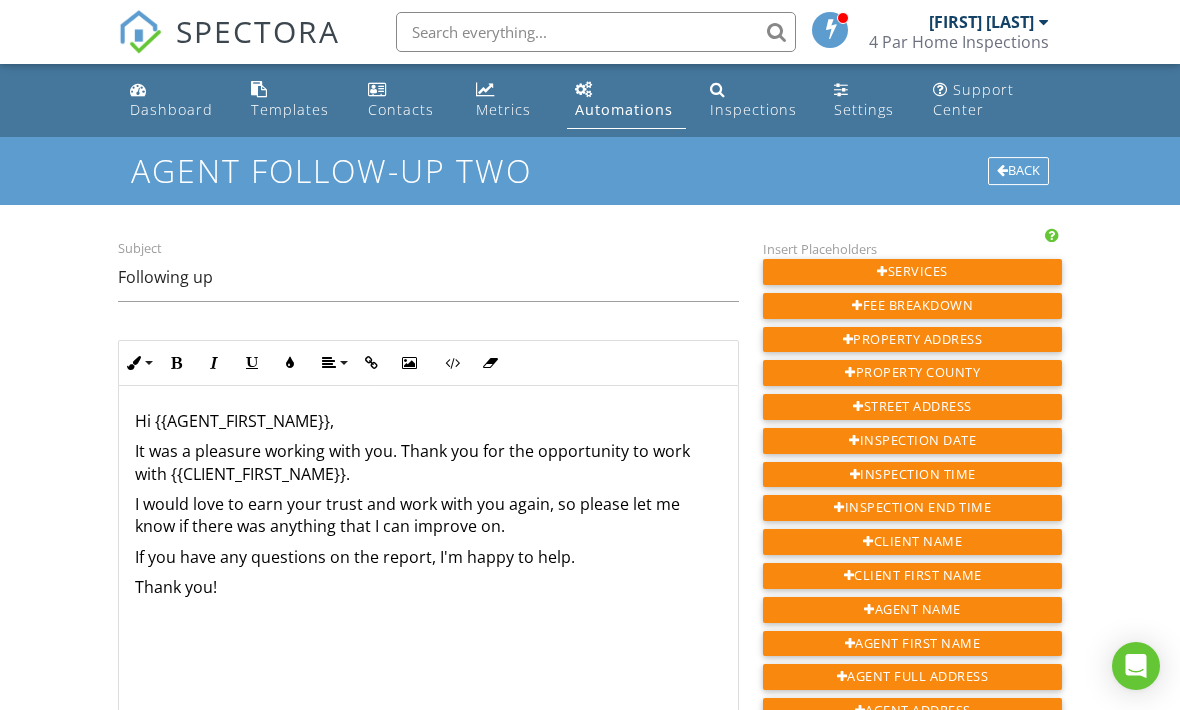 scroll, scrollTop: 0, scrollLeft: 0, axis: both 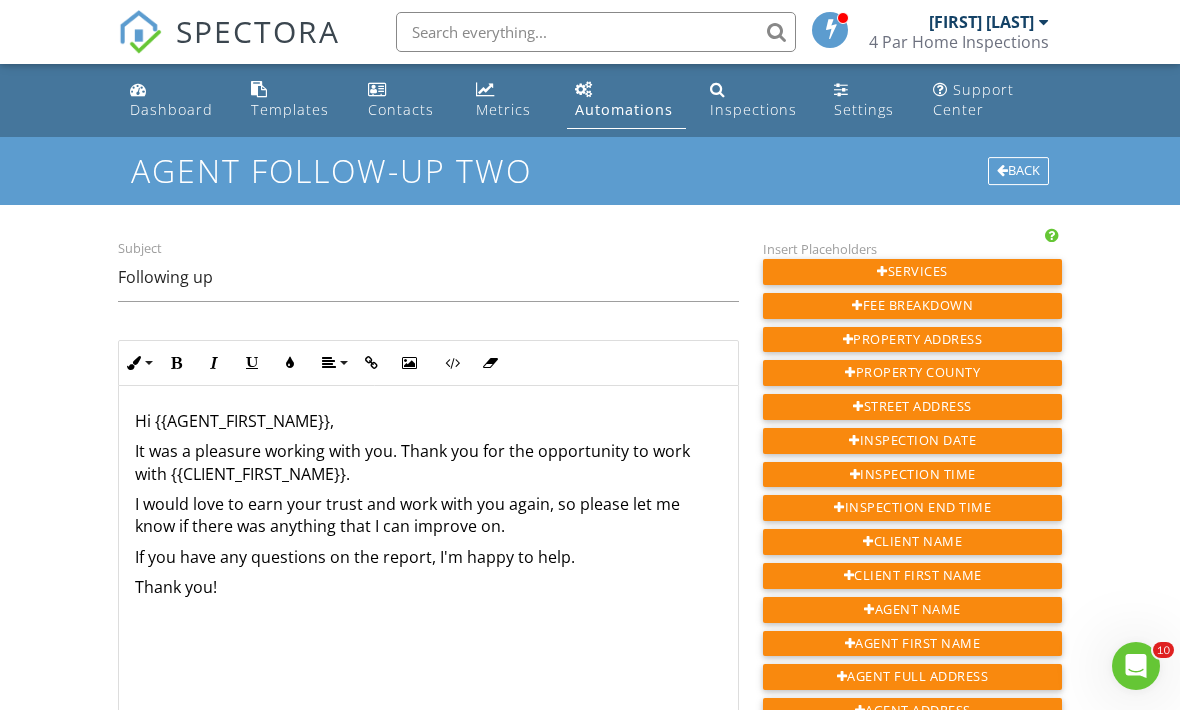 click on "I would love to earn your trust and work with you again, so please let me know if there was anything that I can improve on." at bounding box center (428, 515) 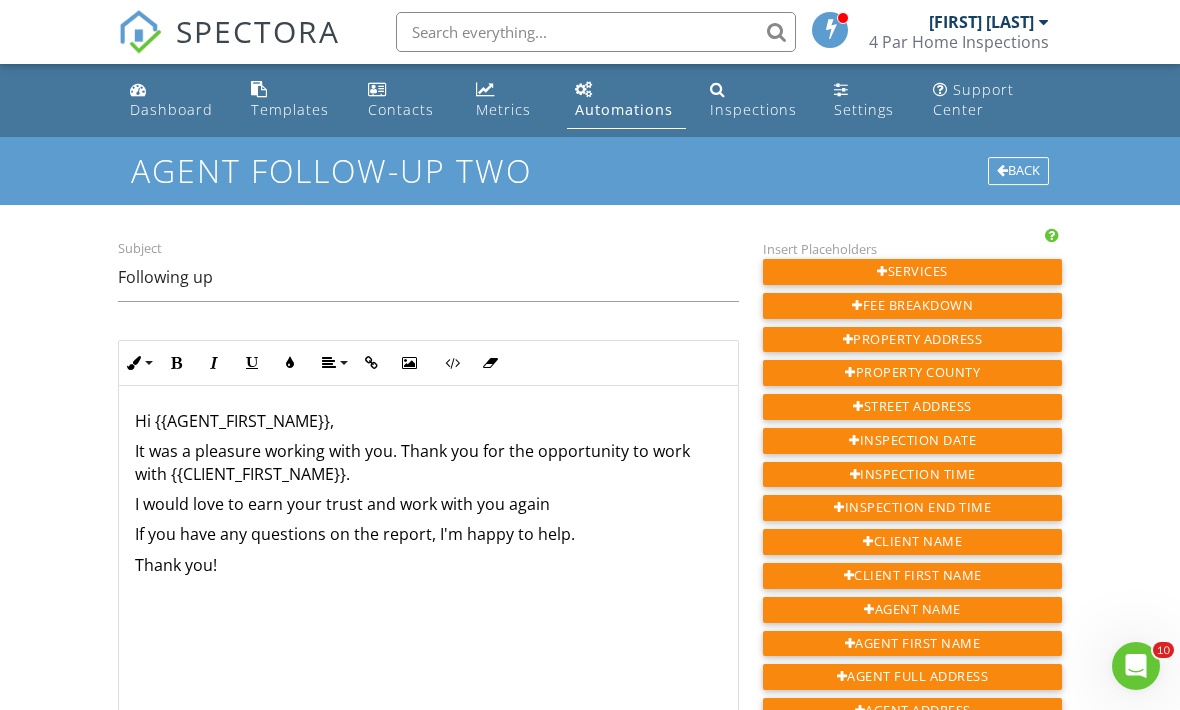 type 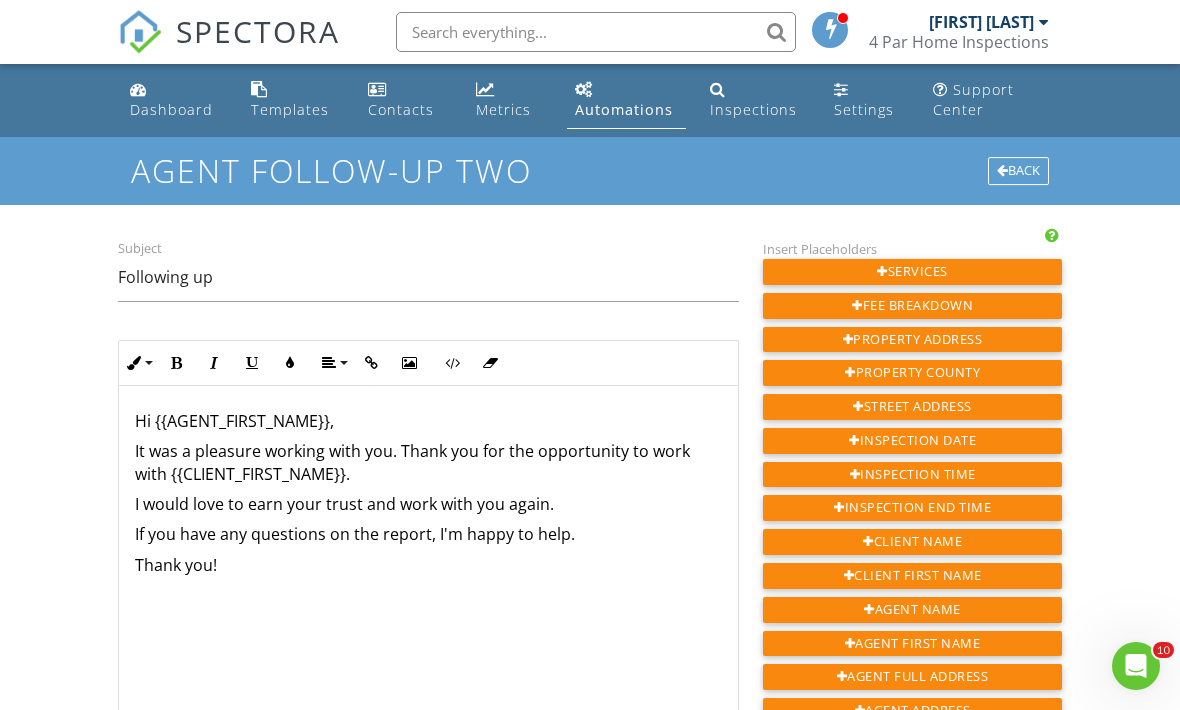 click on "It was a pleasure working with you. Thank you for the opportunity to work with {{CLIENT_FIRST_NAME}}." at bounding box center (428, 462) 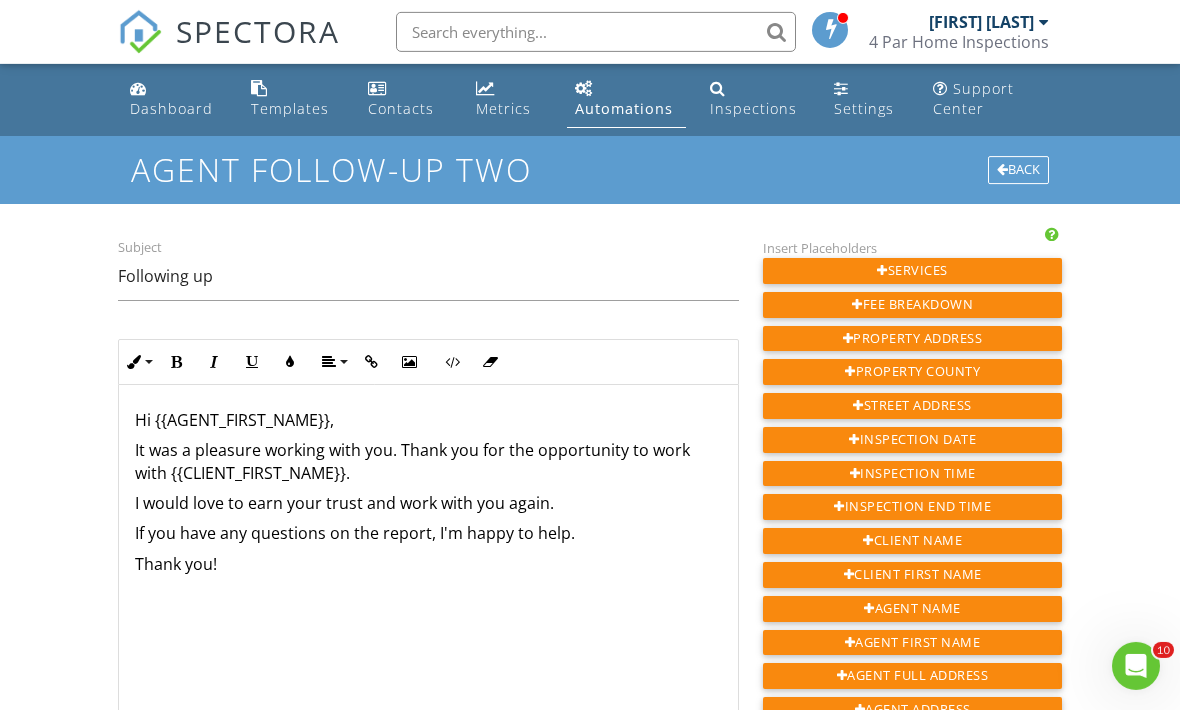 scroll, scrollTop: 0, scrollLeft: 0, axis: both 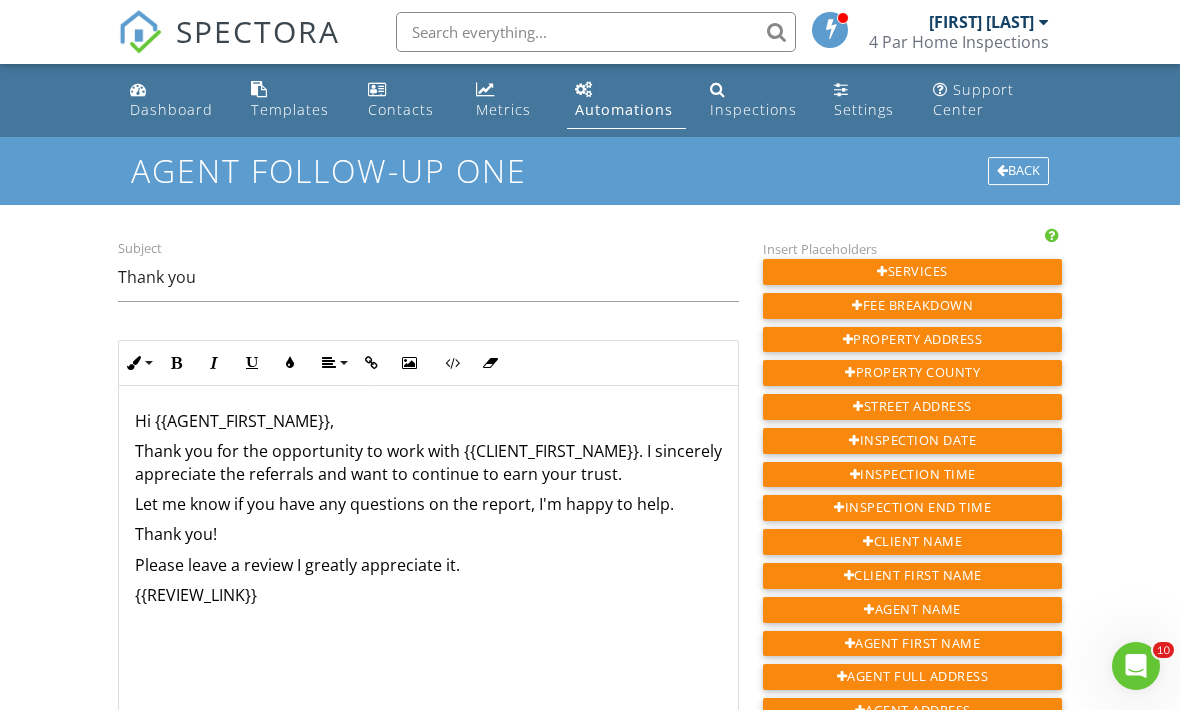 click on "Thank you for the opportunity to work with {{CLIENT_FIRST_NAME}}. I sincerely appreciate the referrals and want to continue to earn your trust." at bounding box center (428, 462) 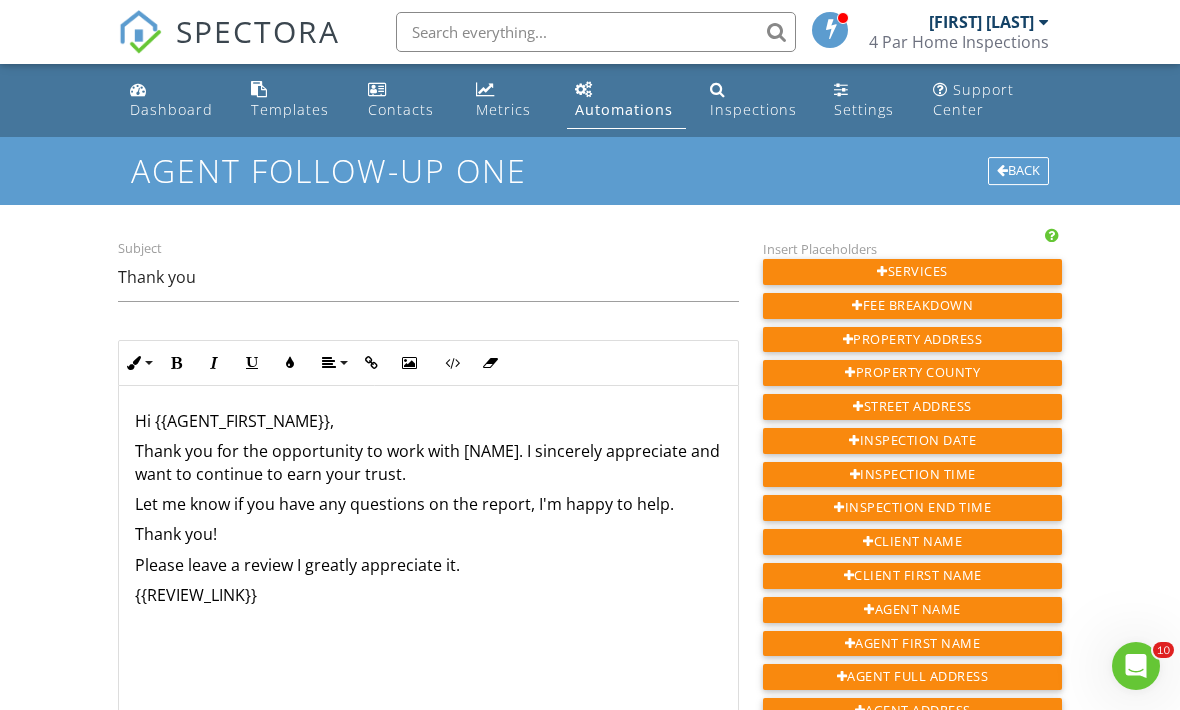 type 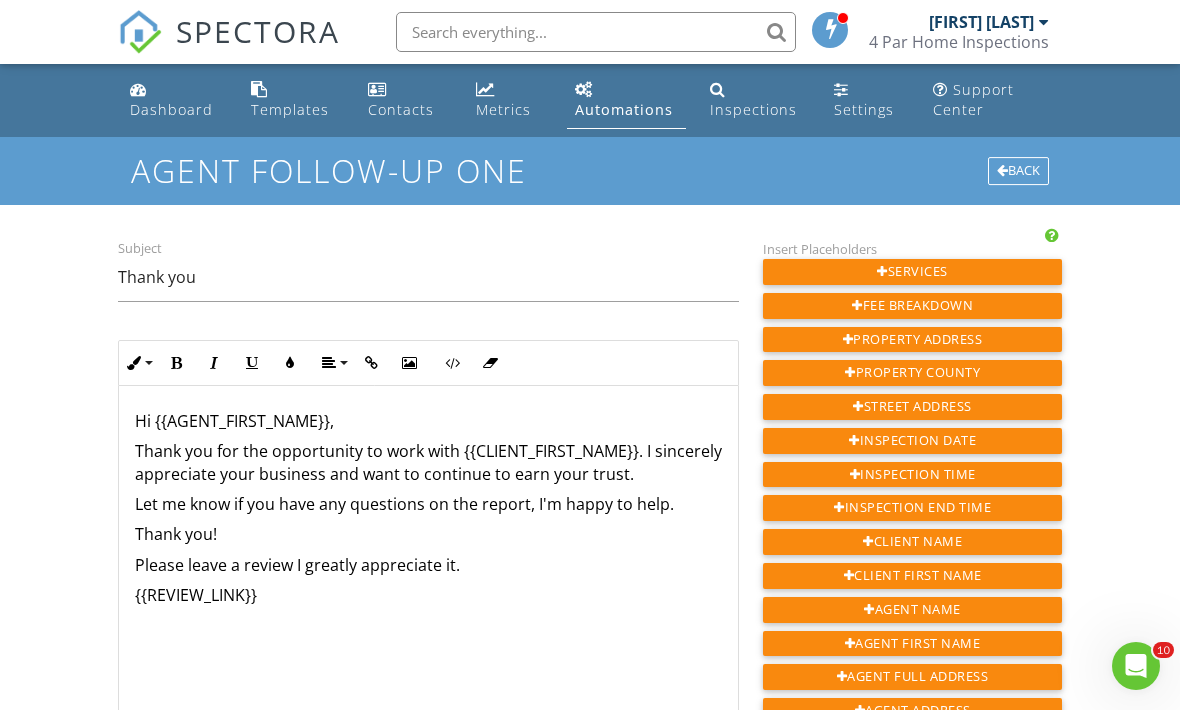 click on "Dashboard
Templates
Contacts
Metrics
Automations
Inspections
Settings
Support Center
Agent Follow-Up one
Back
Subject
Thank you
Inline Style XLarge Large Normal Small Light Small/Light Bold Italic Underline Colors Align Align Left Align Center Align Right Align Justify Insert Link Insert Image Code View Clear Formatting Ordered List Unordered List Insert Video Insert Table Hi {{AGENT_FIRST_NAME}}, Thank you for the opportunity to work with {{CLIENT_FIRST_NAME}}. I sincerely appreciate your business and want to continue to earn your trust. Let me know if you have any questions on the report, I'm happy to help. Thank you! Please leave a review I greatly appreciate it. {{REVIEW_LINK}}
Your header and footer will be placed around the text.
Save Email Template
Insert Placeholders
Services
Fee Breakdown
Property Address" at bounding box center (590, 931) 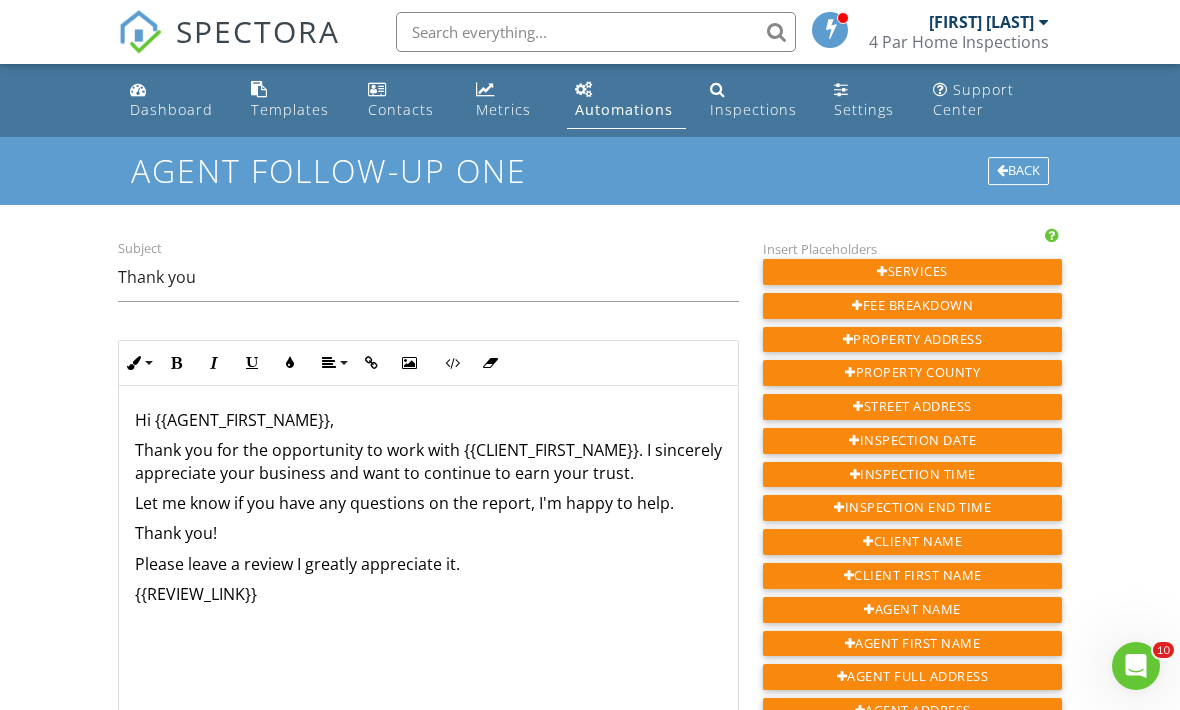 scroll, scrollTop: 1, scrollLeft: 0, axis: vertical 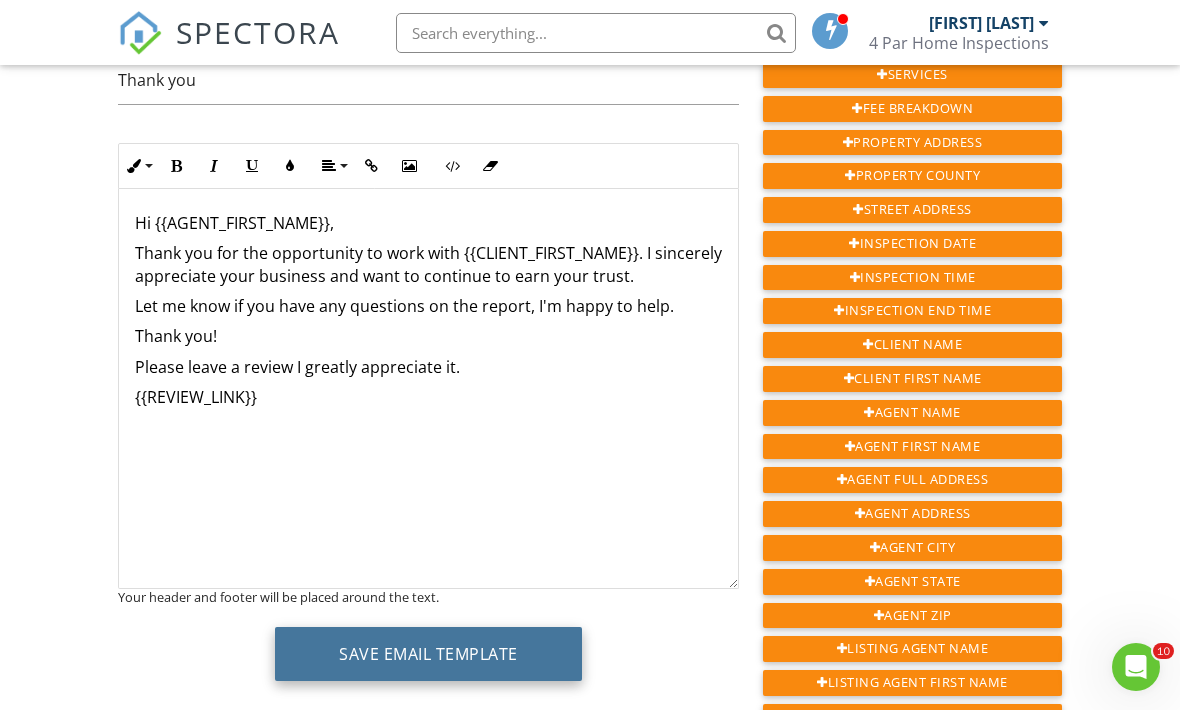 click on "Save Email Template" at bounding box center [428, 653] 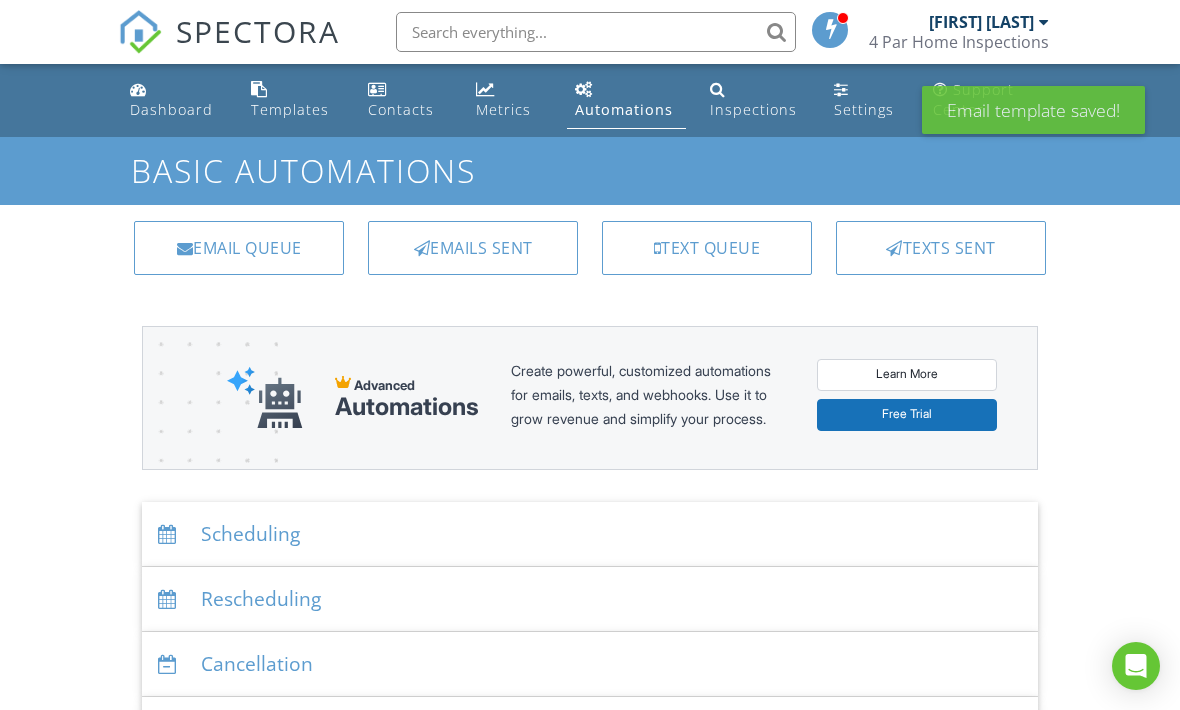 scroll, scrollTop: 0, scrollLeft: 0, axis: both 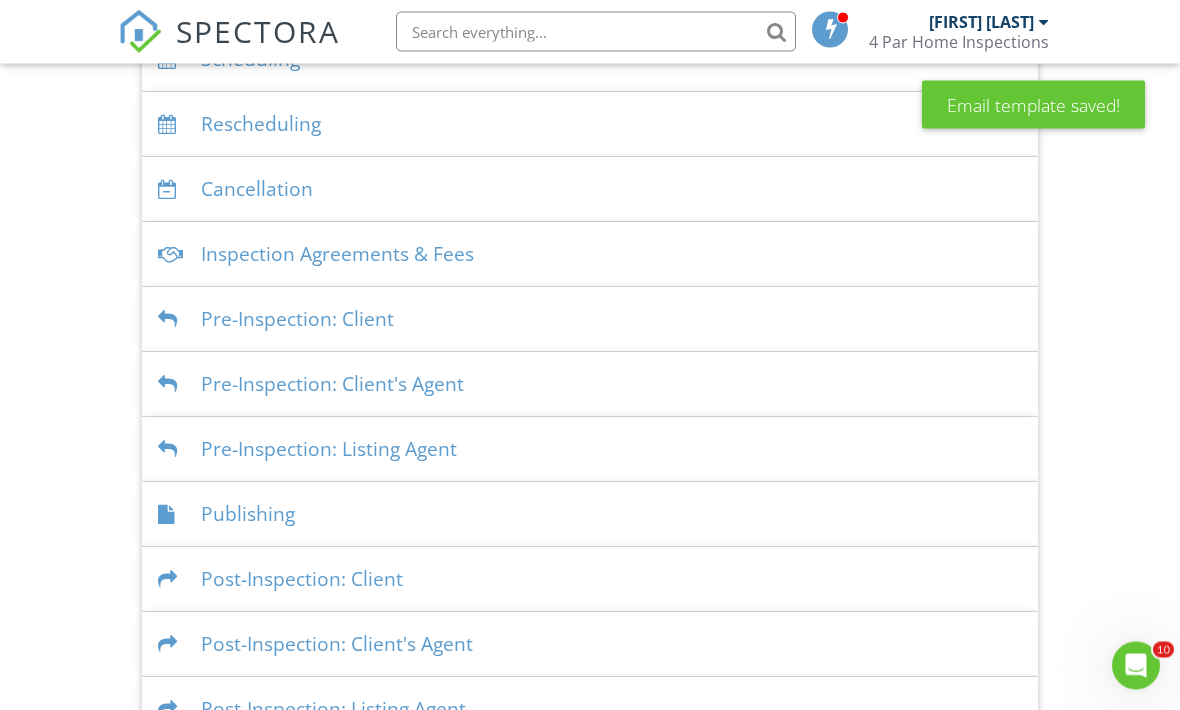 click on "Post-Inspection: Client's Agent" at bounding box center (590, 645) 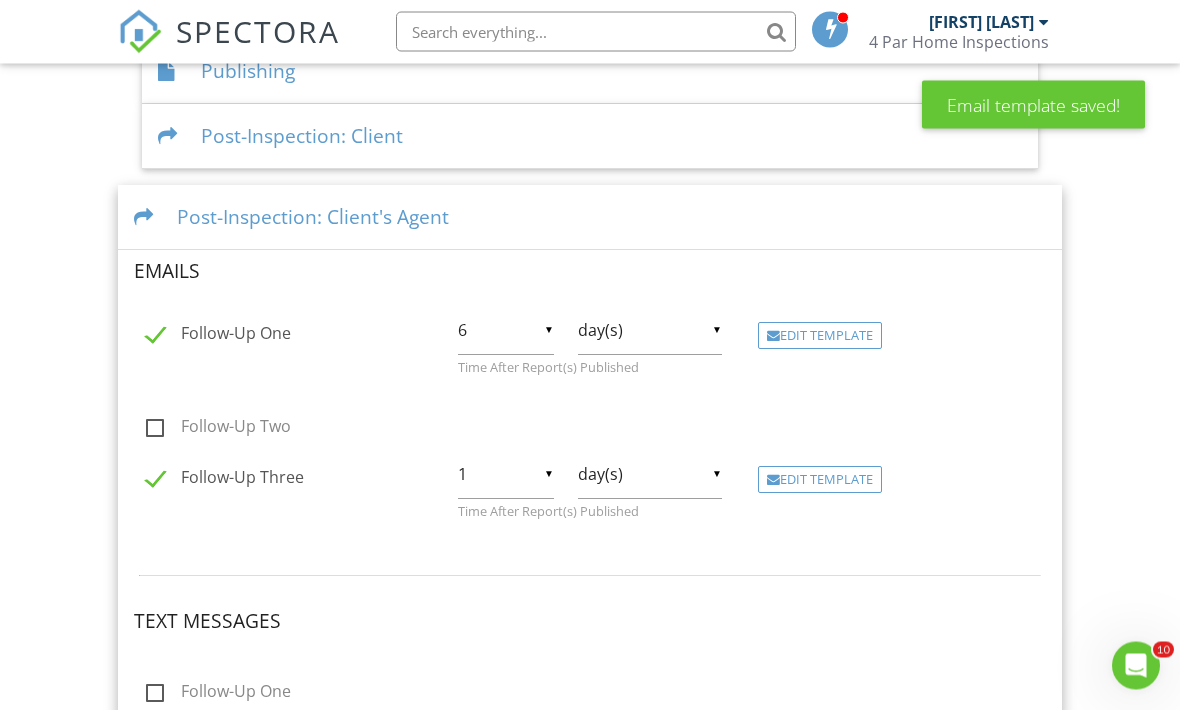 scroll, scrollTop: 922, scrollLeft: 0, axis: vertical 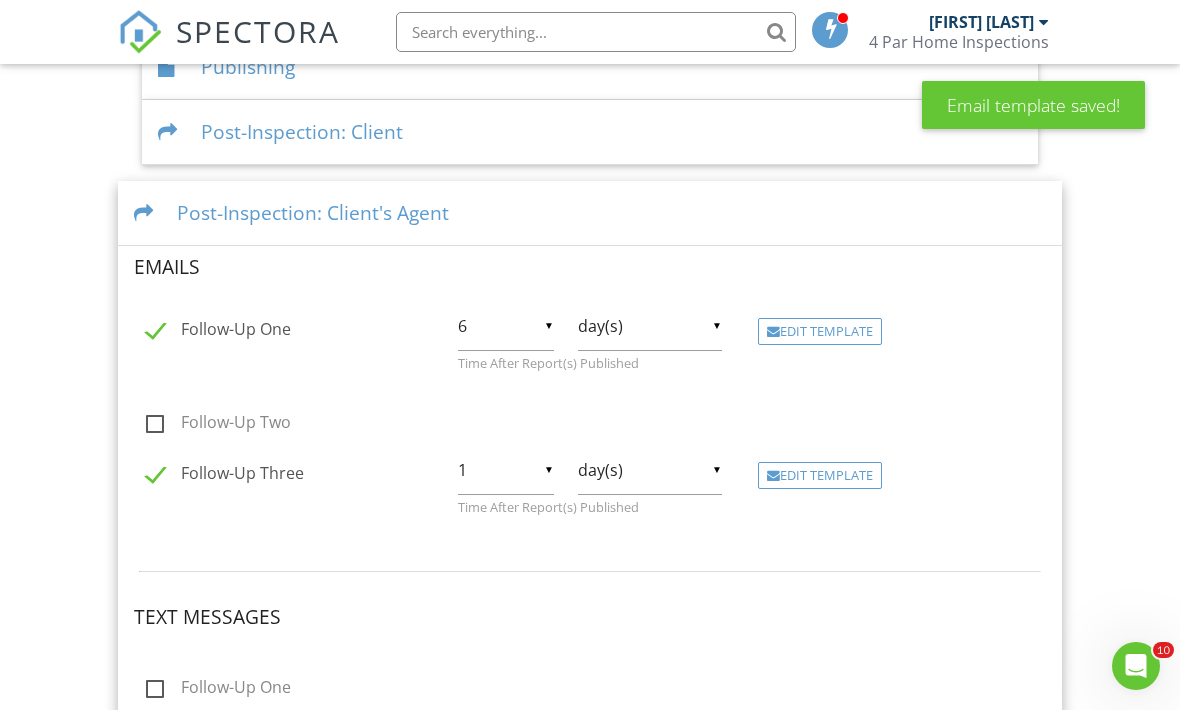 click on "1" at bounding box center (506, 470) 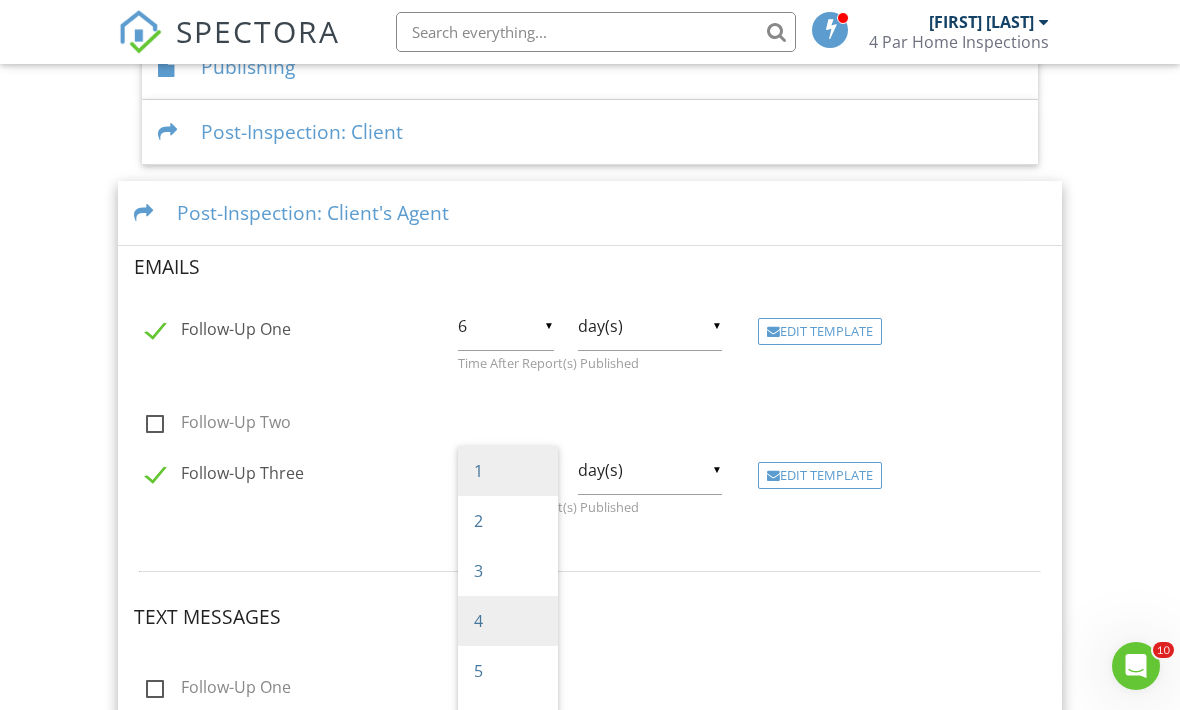 click on "4" at bounding box center [508, 621] 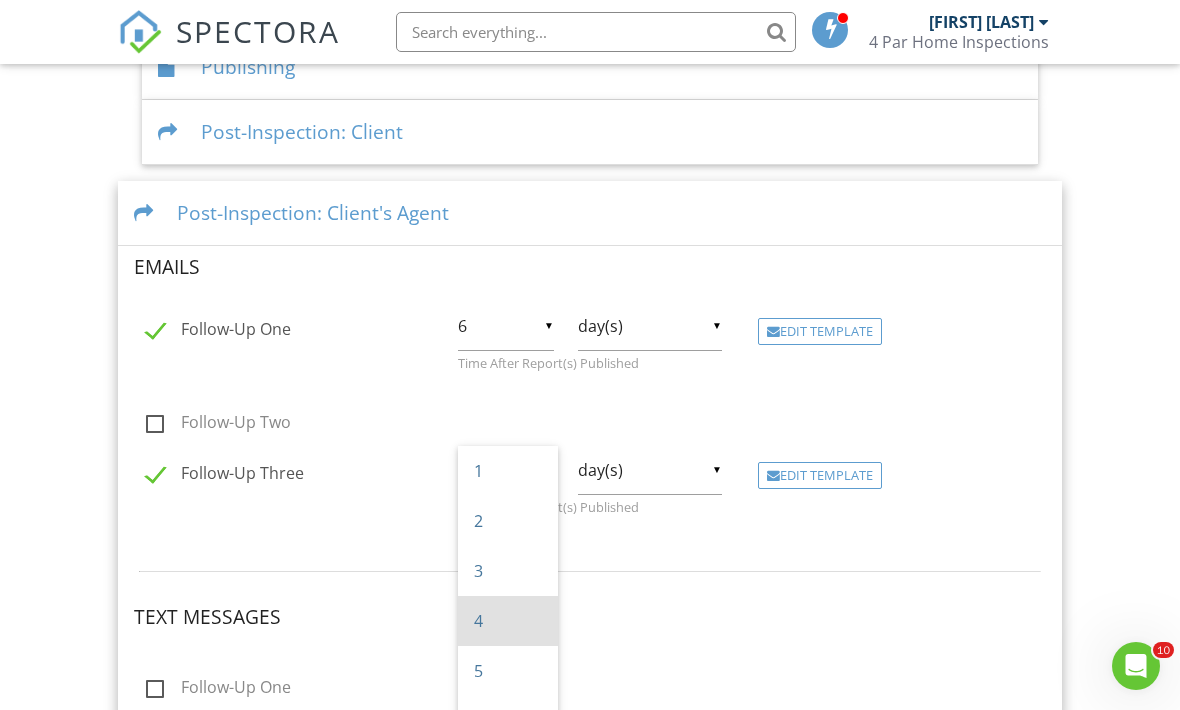 type on "4" 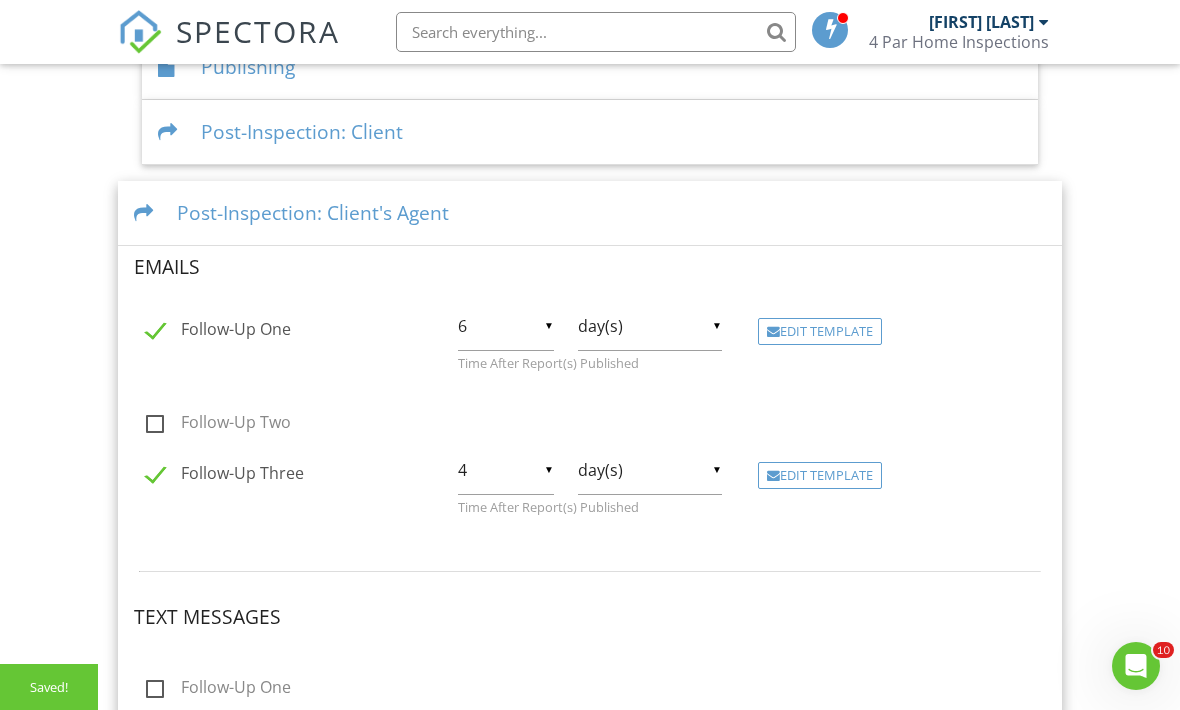 click on "6" at bounding box center [506, 326] 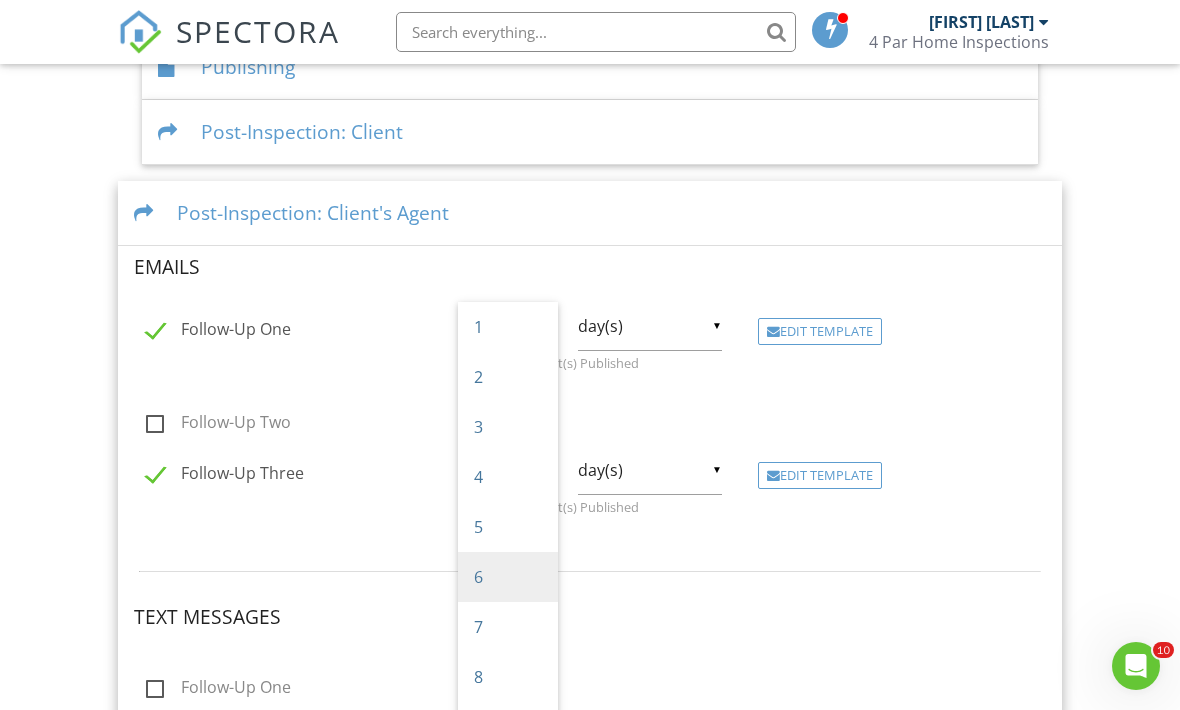 scroll, scrollTop: 0, scrollLeft: 0, axis: both 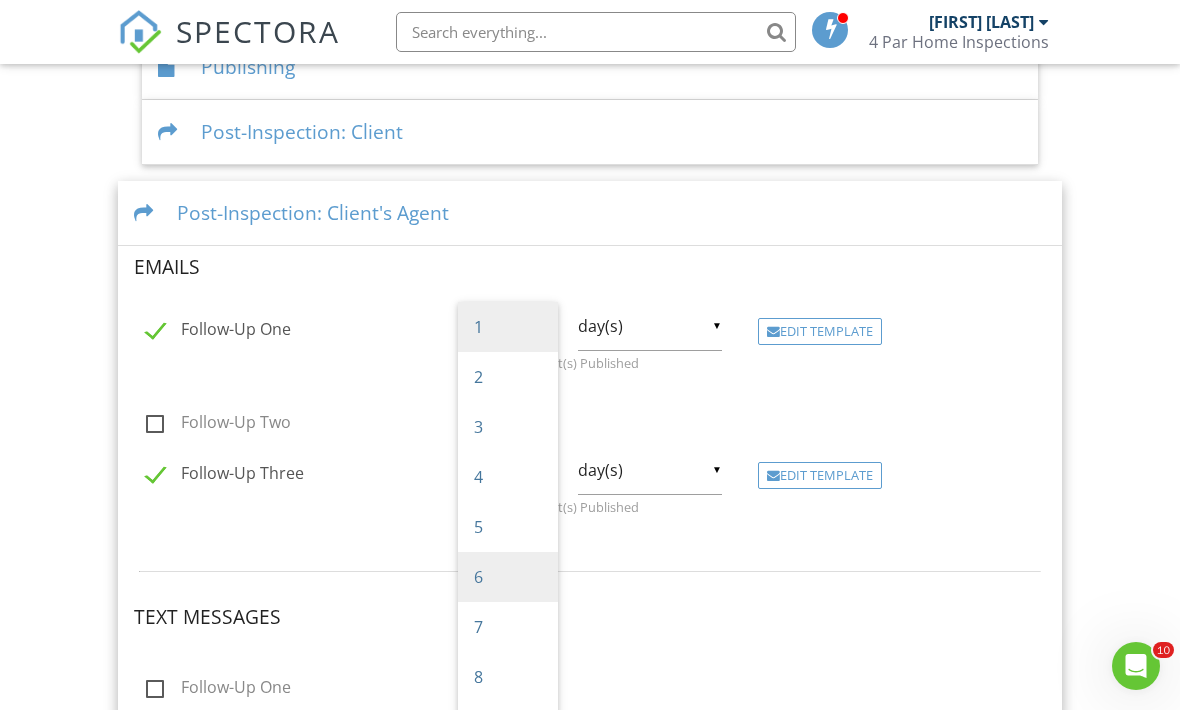 click on "1" at bounding box center [508, 327] 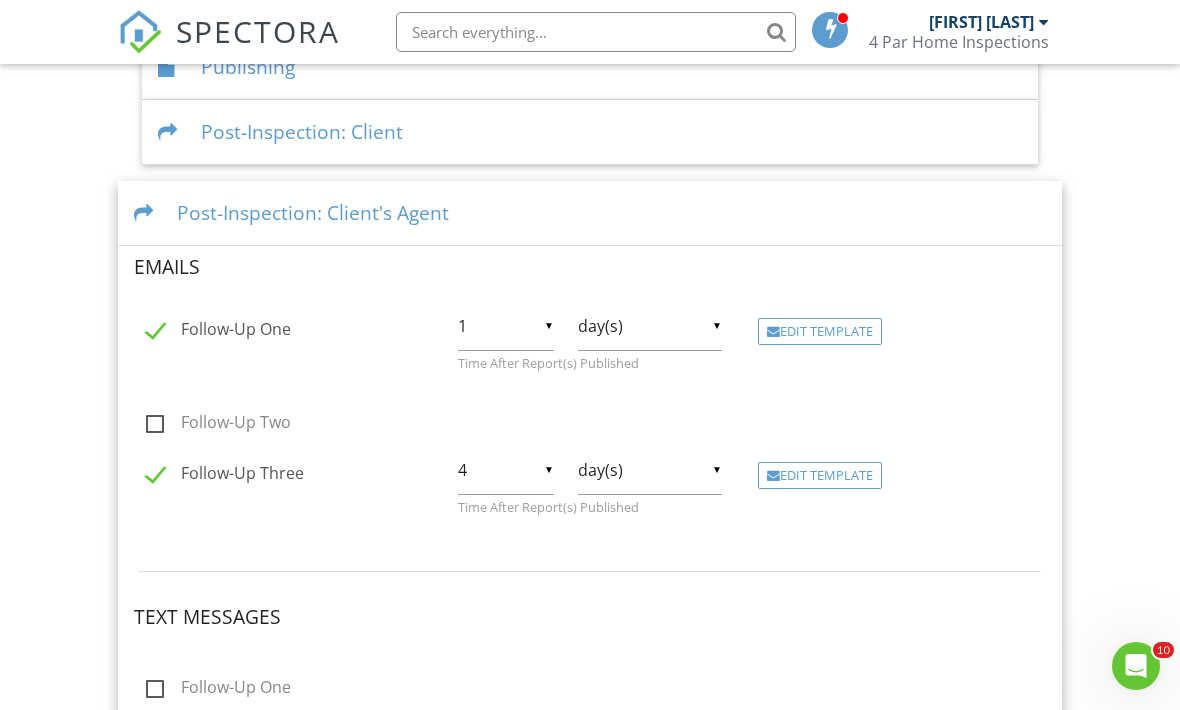 click on "4" at bounding box center (506, 470) 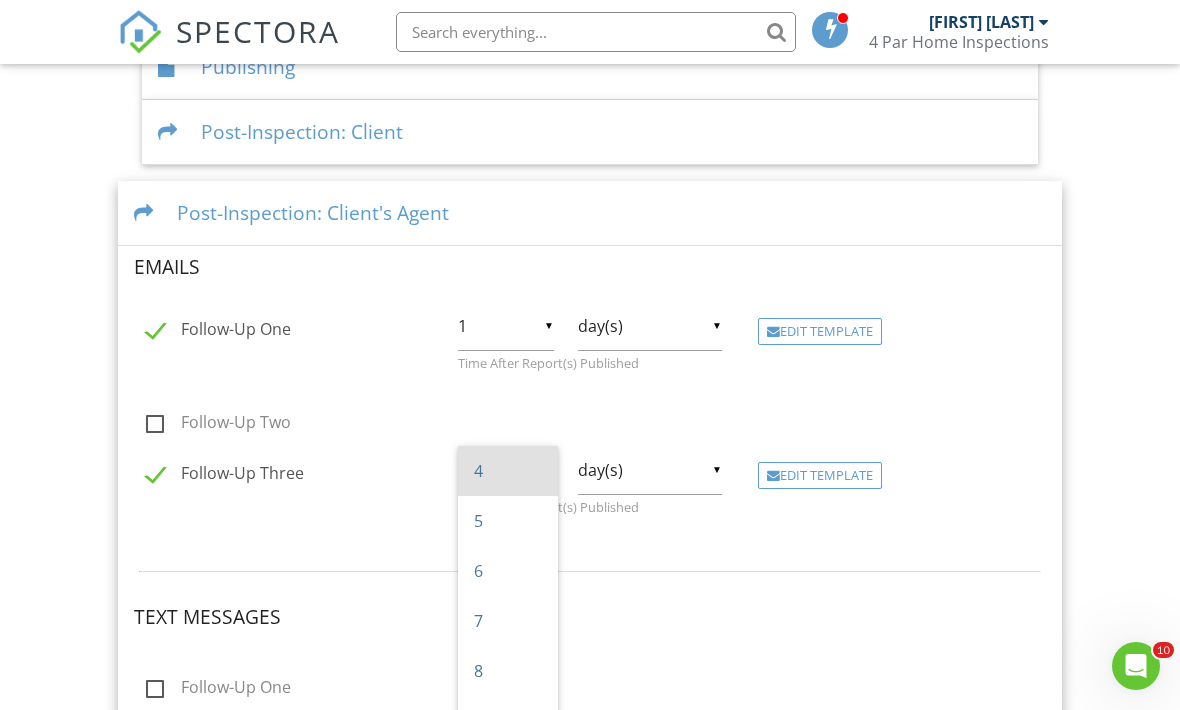 click on "Text Messages" at bounding box center [590, 591] 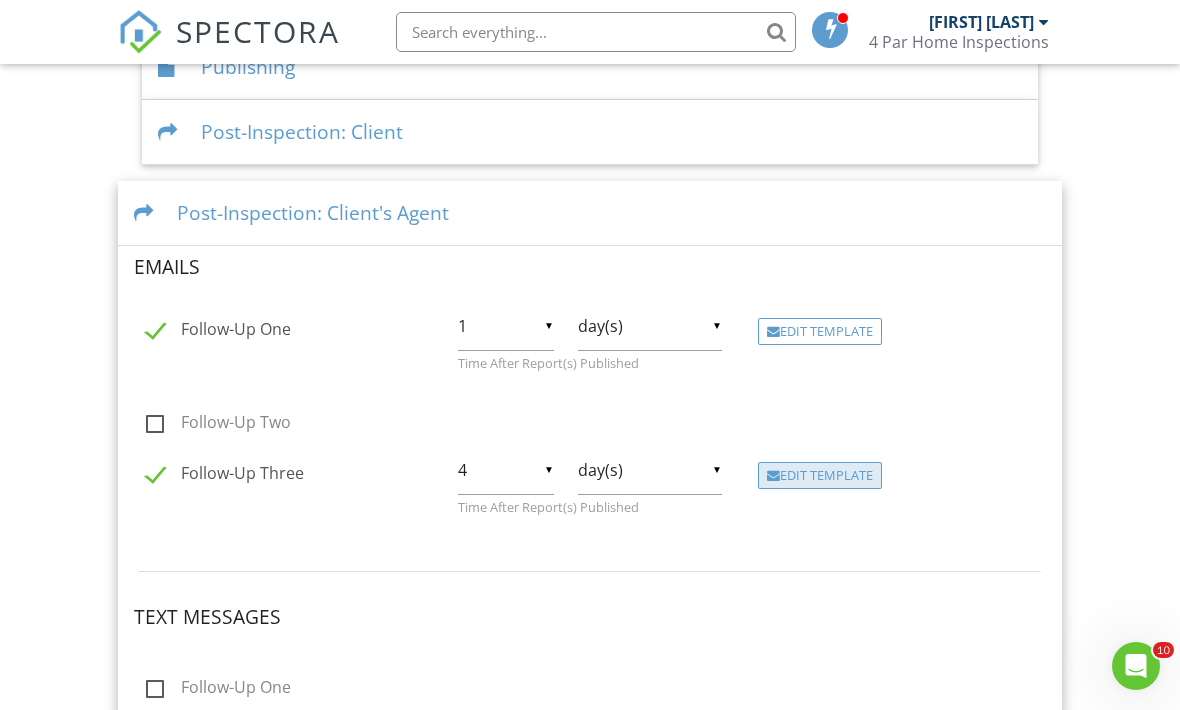 click on "Edit Template" at bounding box center (820, 476) 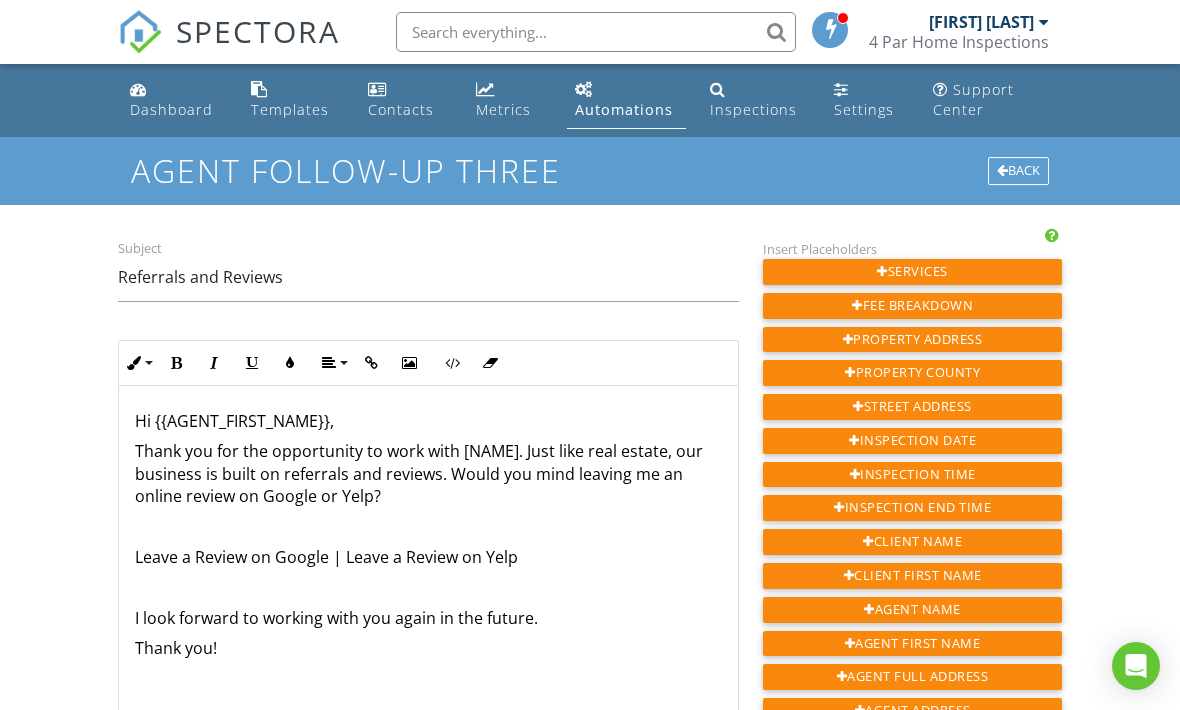 scroll, scrollTop: 0, scrollLeft: 0, axis: both 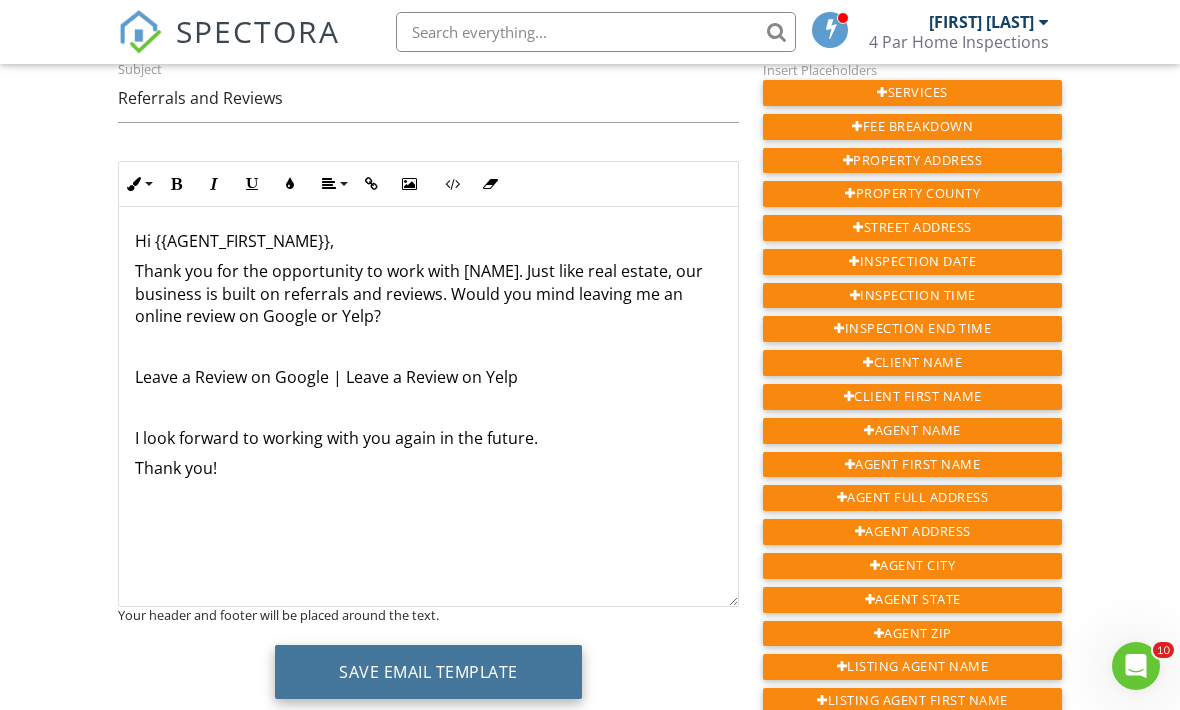 click on "Save Email Template" at bounding box center [428, 672] 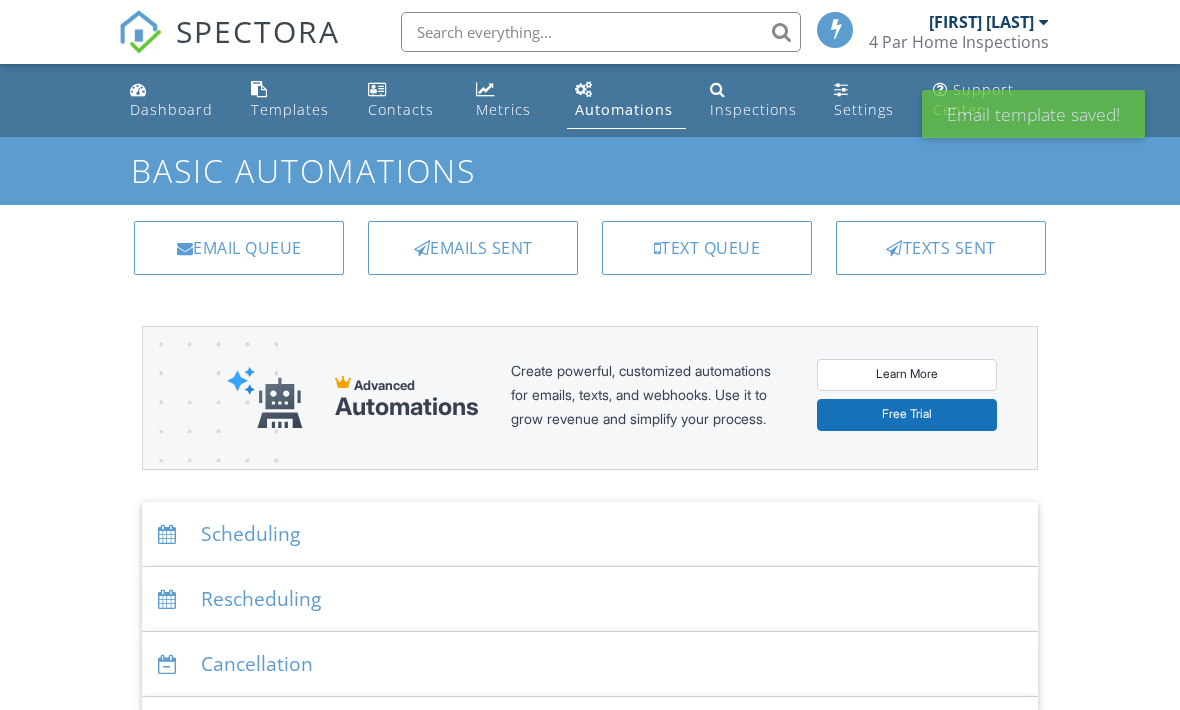scroll, scrollTop: 0, scrollLeft: 0, axis: both 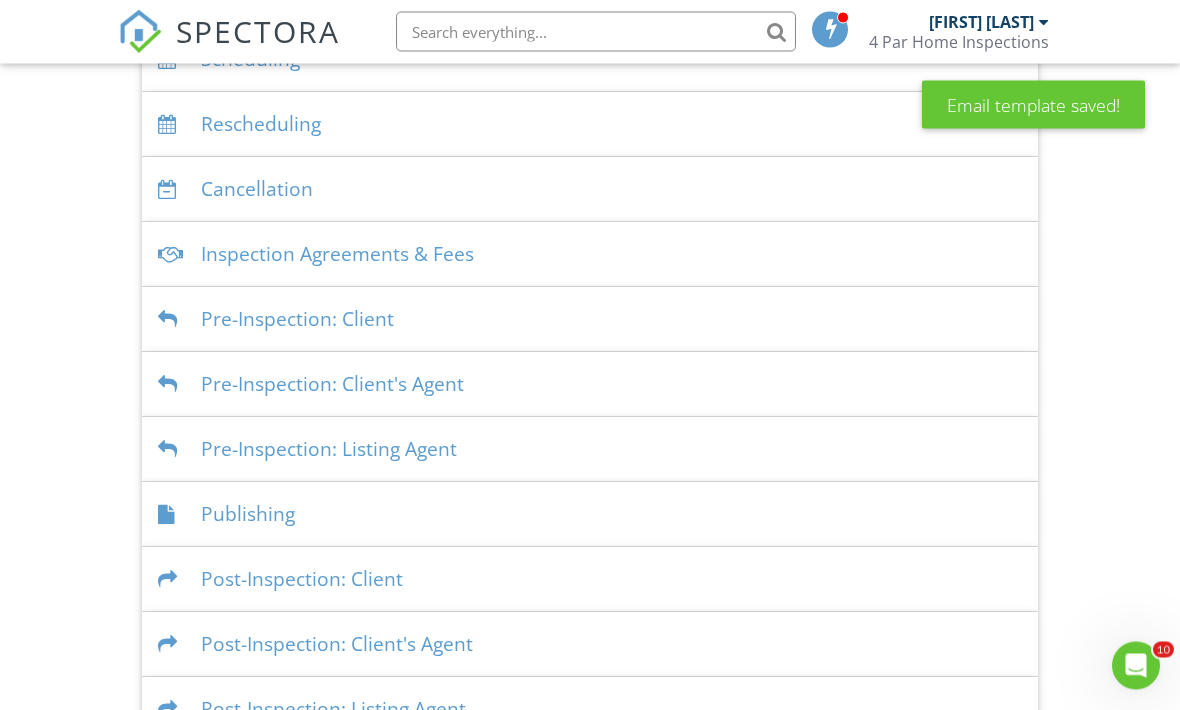 click on "Post-Inspection: Client's Agent" at bounding box center [590, 645] 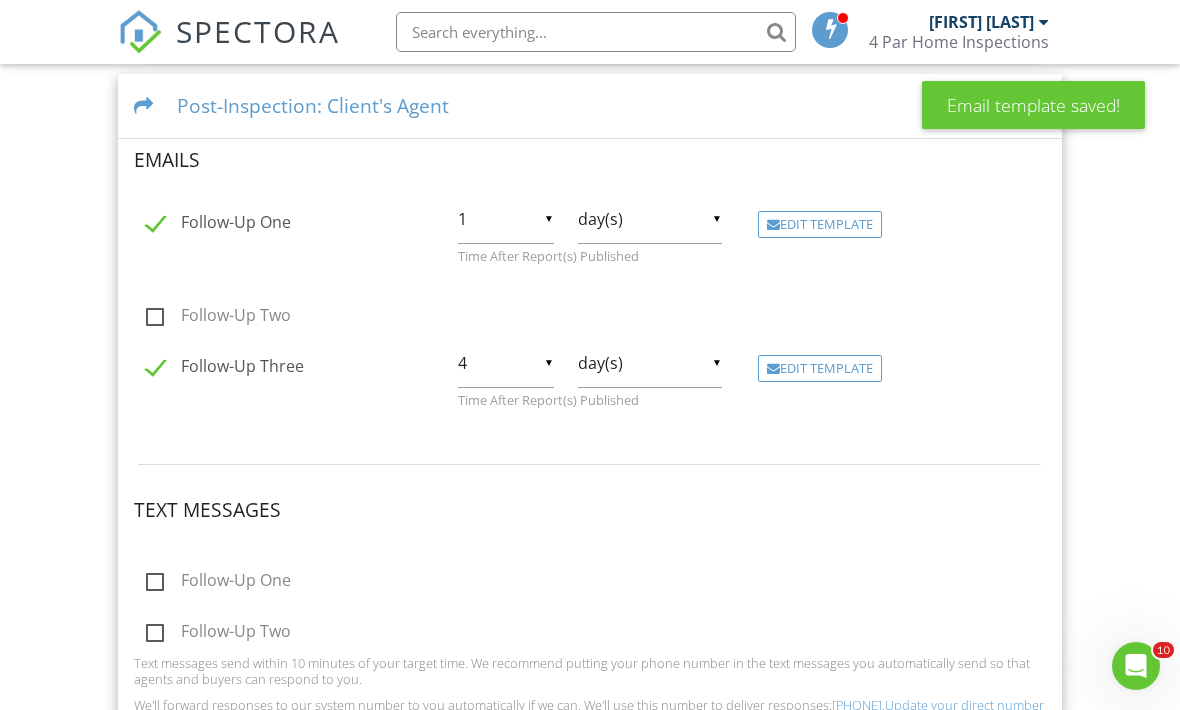 scroll, scrollTop: 1025, scrollLeft: 0, axis: vertical 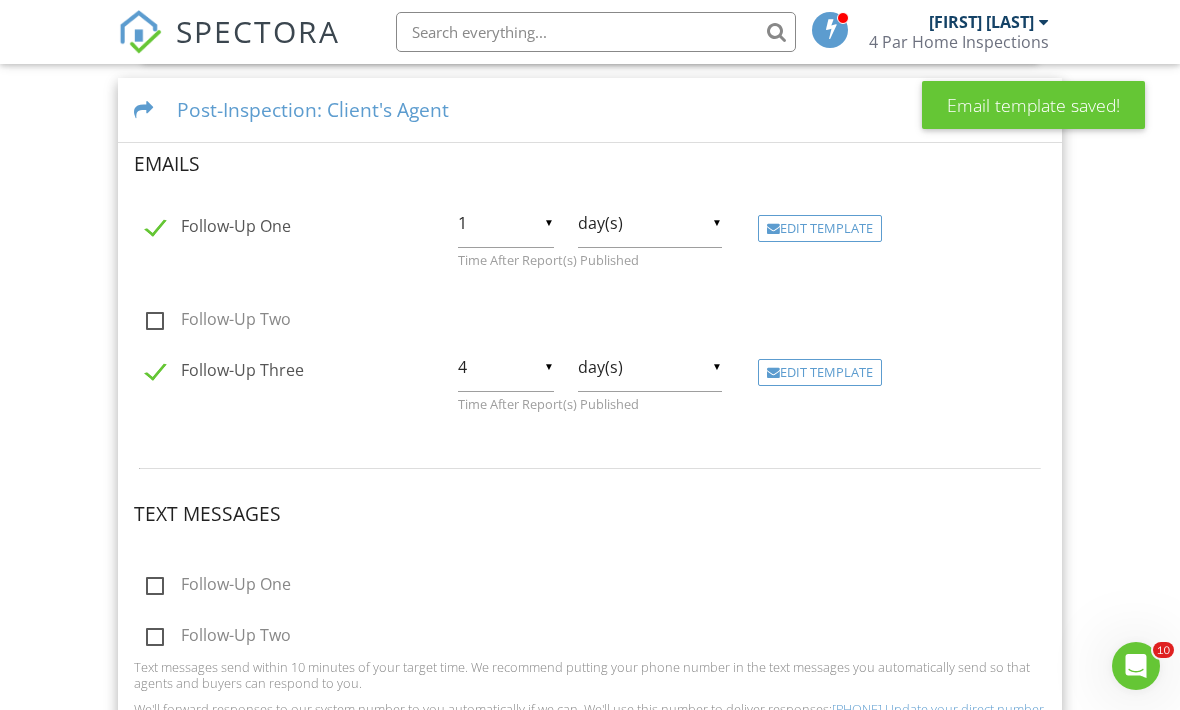 click on "4" at bounding box center [506, 367] 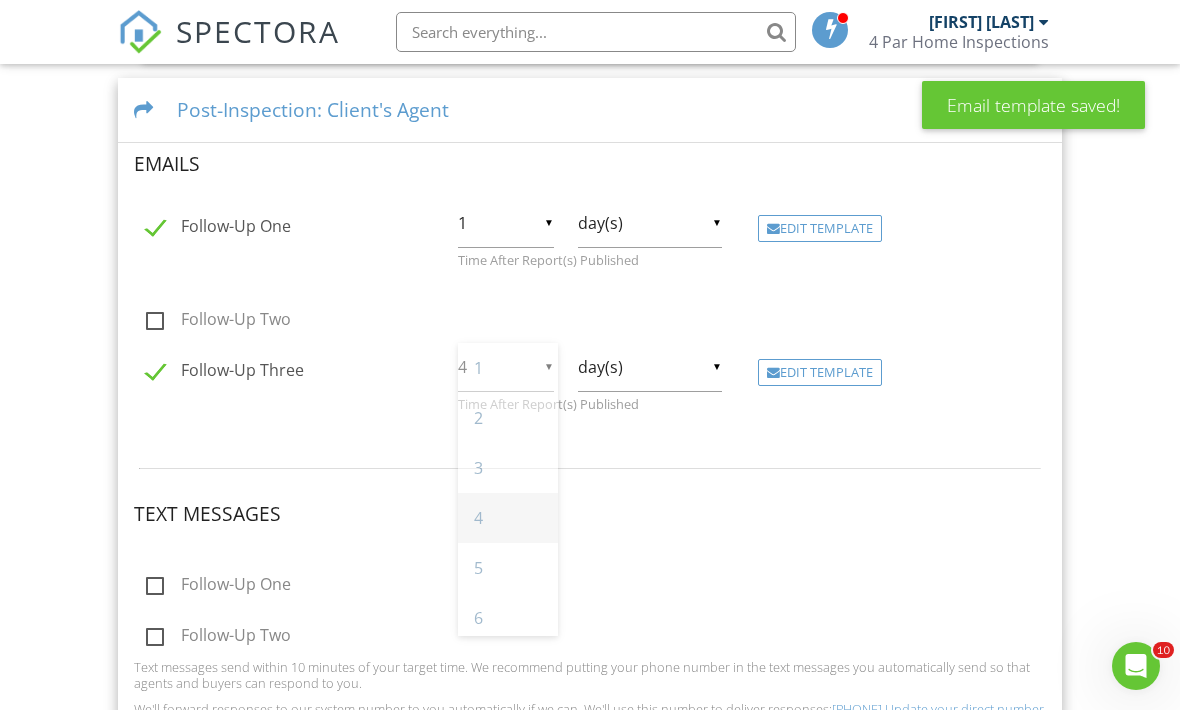 scroll, scrollTop: 150, scrollLeft: 0, axis: vertical 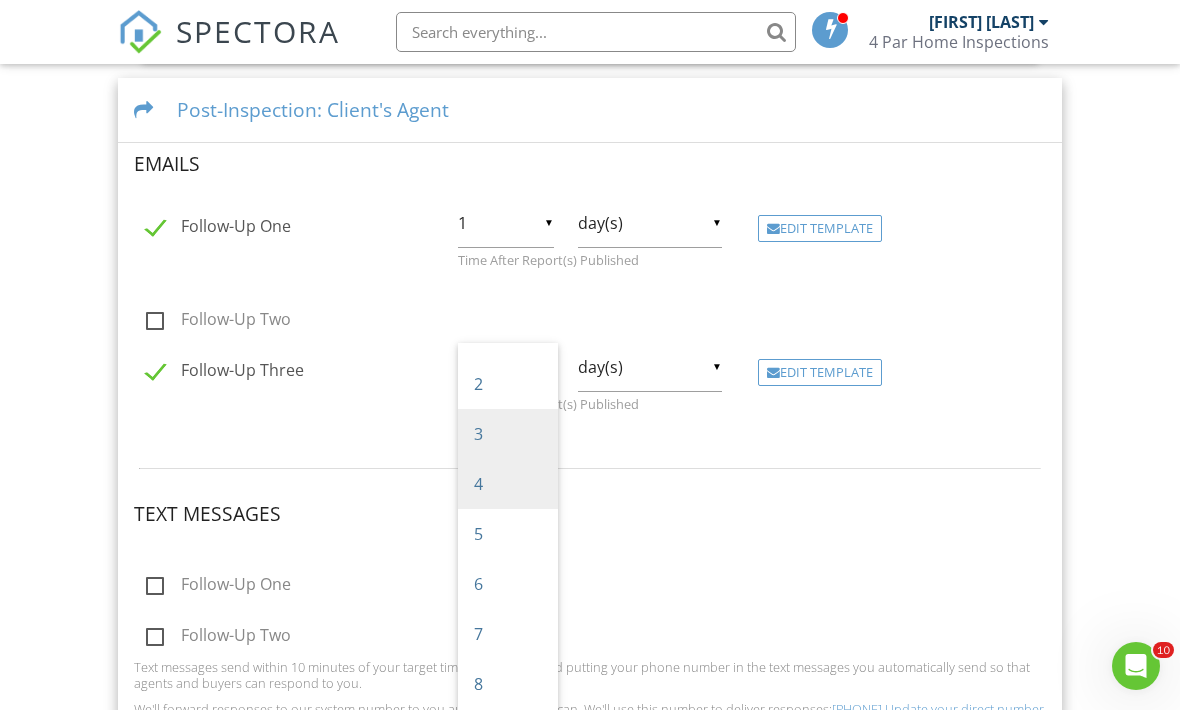 click on "3" at bounding box center (508, 434) 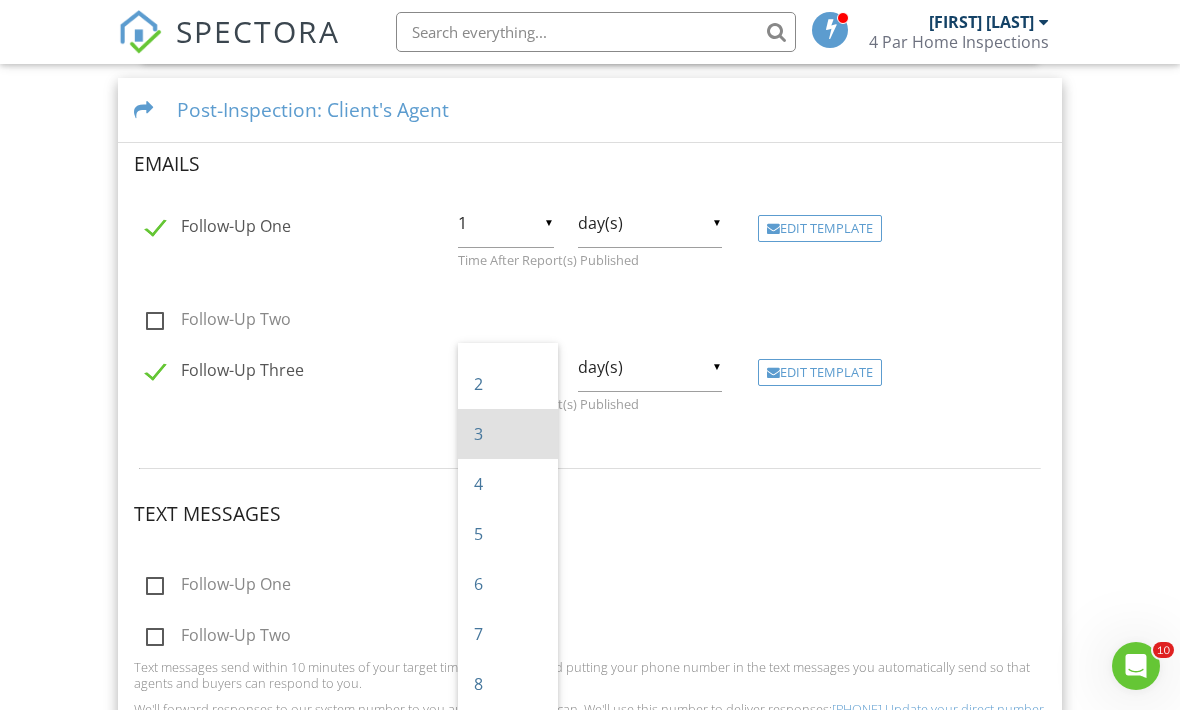 scroll, scrollTop: 100, scrollLeft: 0, axis: vertical 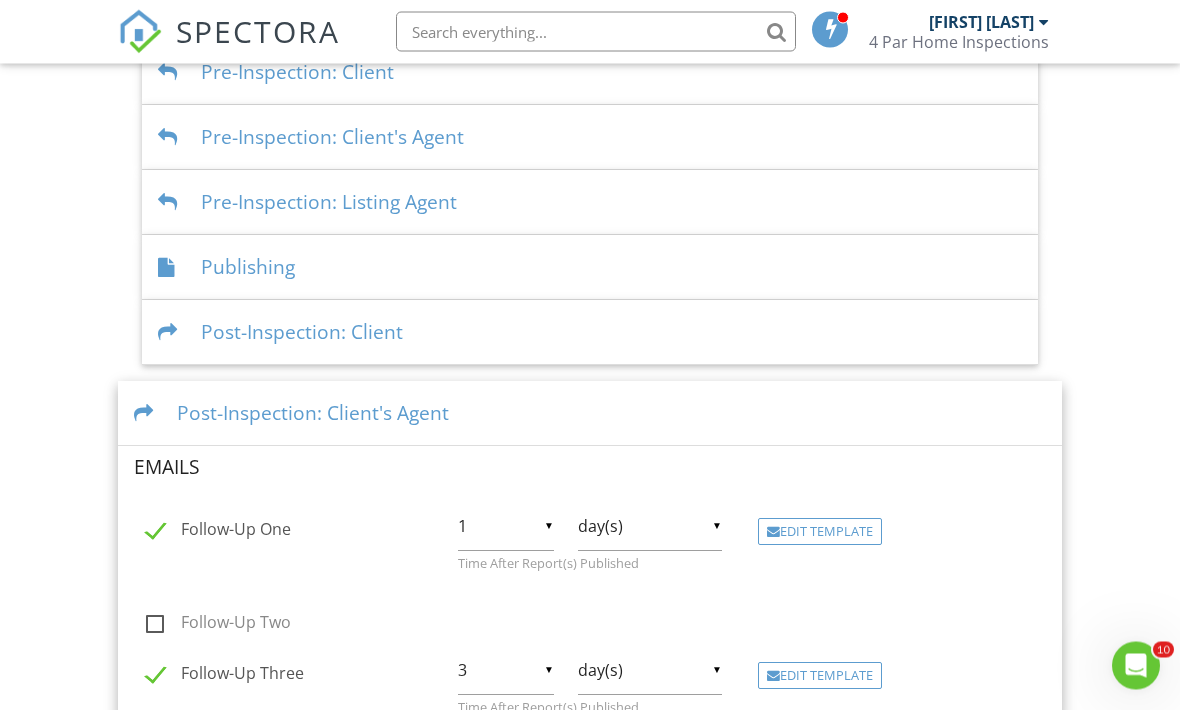 click on "Post-Inspection: Client" at bounding box center [590, 333] 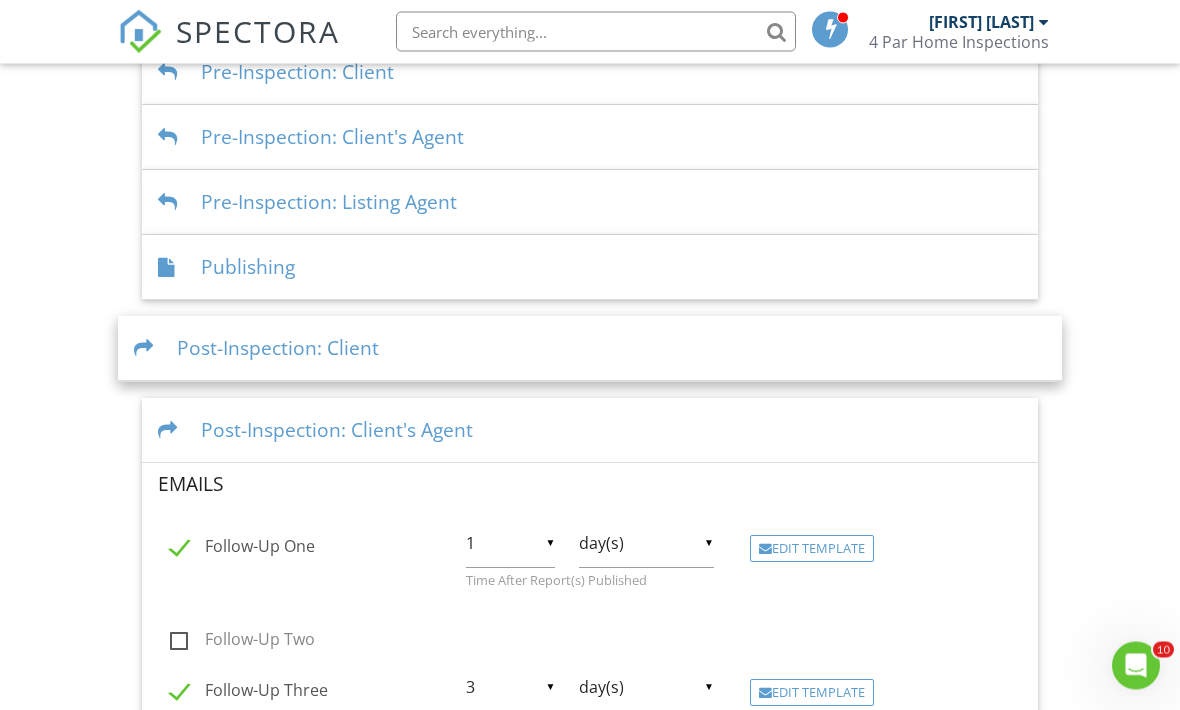 scroll, scrollTop: 722, scrollLeft: 0, axis: vertical 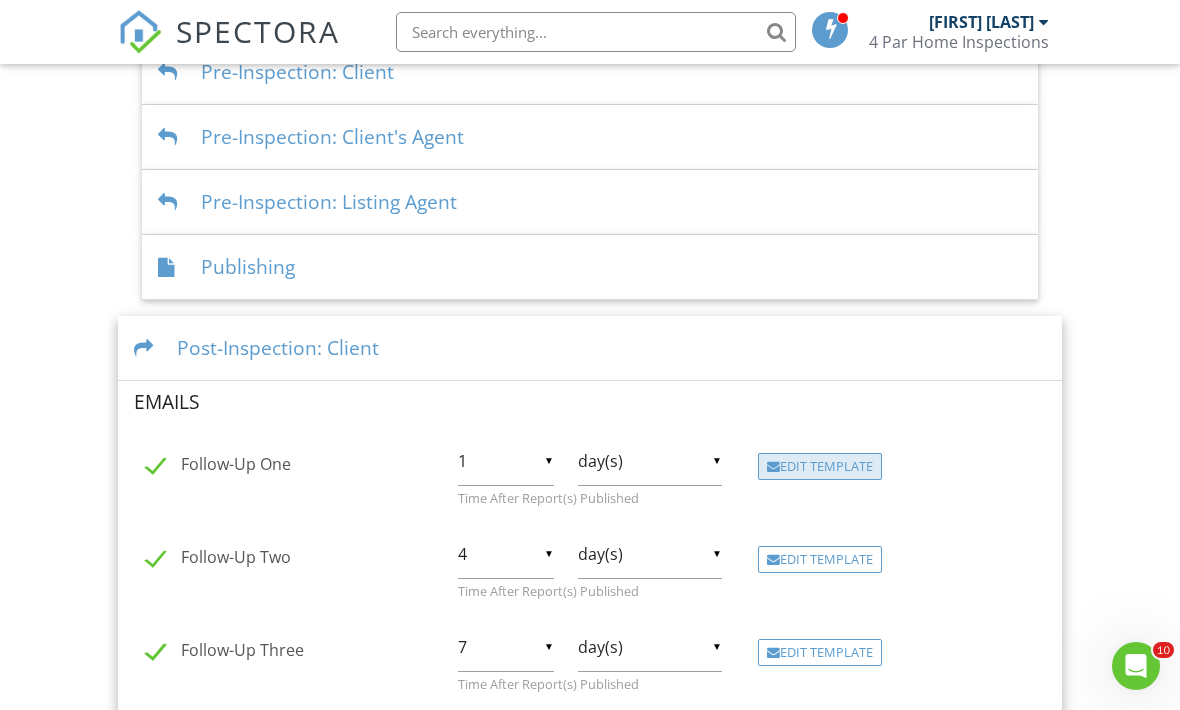 click on "Edit Template" at bounding box center [820, 467] 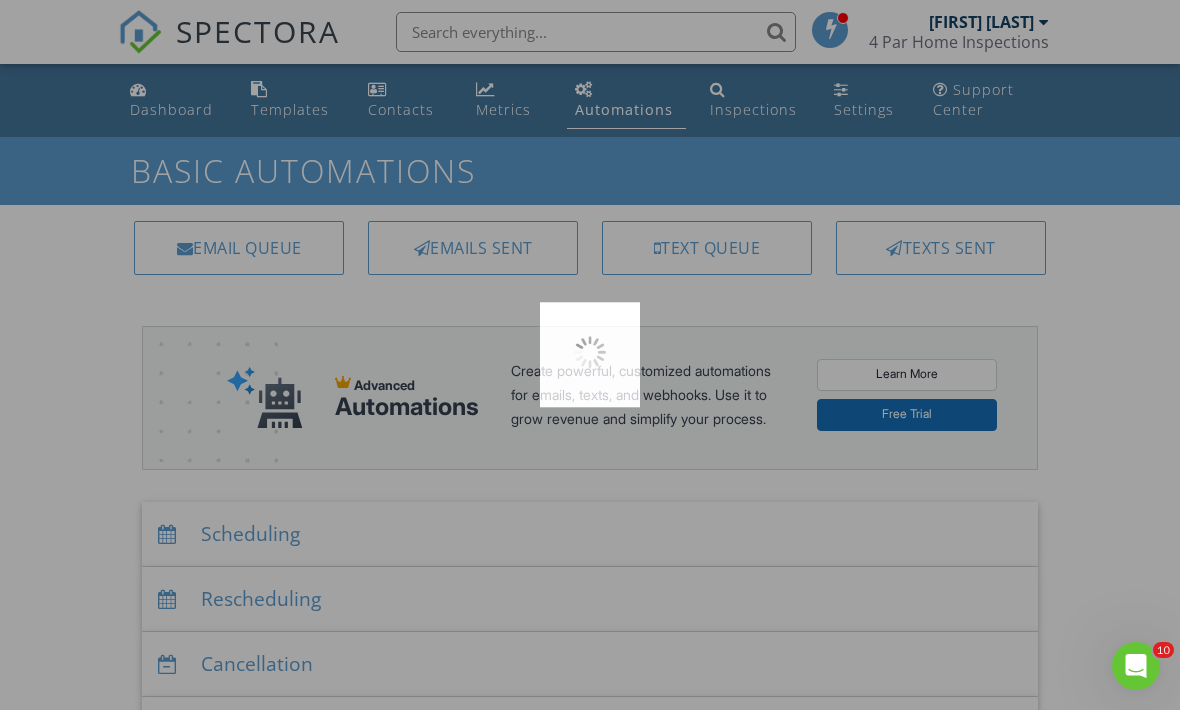 scroll, scrollTop: 788, scrollLeft: 0, axis: vertical 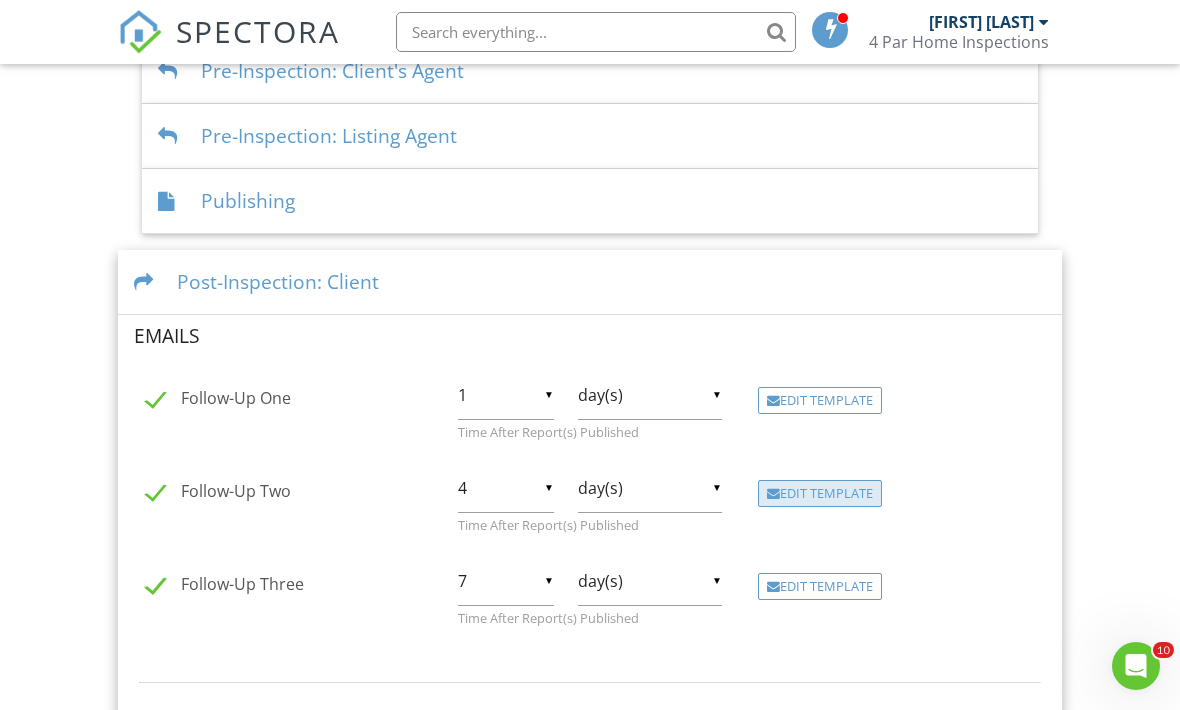click on "Edit Template" at bounding box center (820, 494) 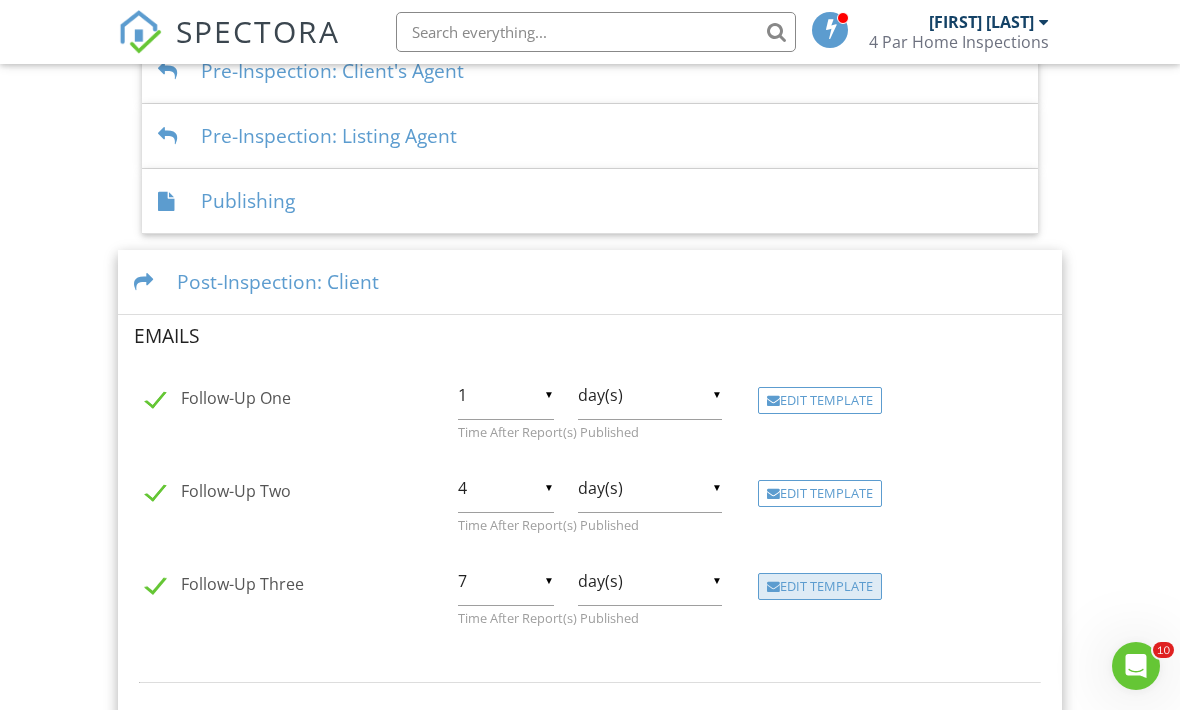 click on "Edit Template" at bounding box center [820, 587] 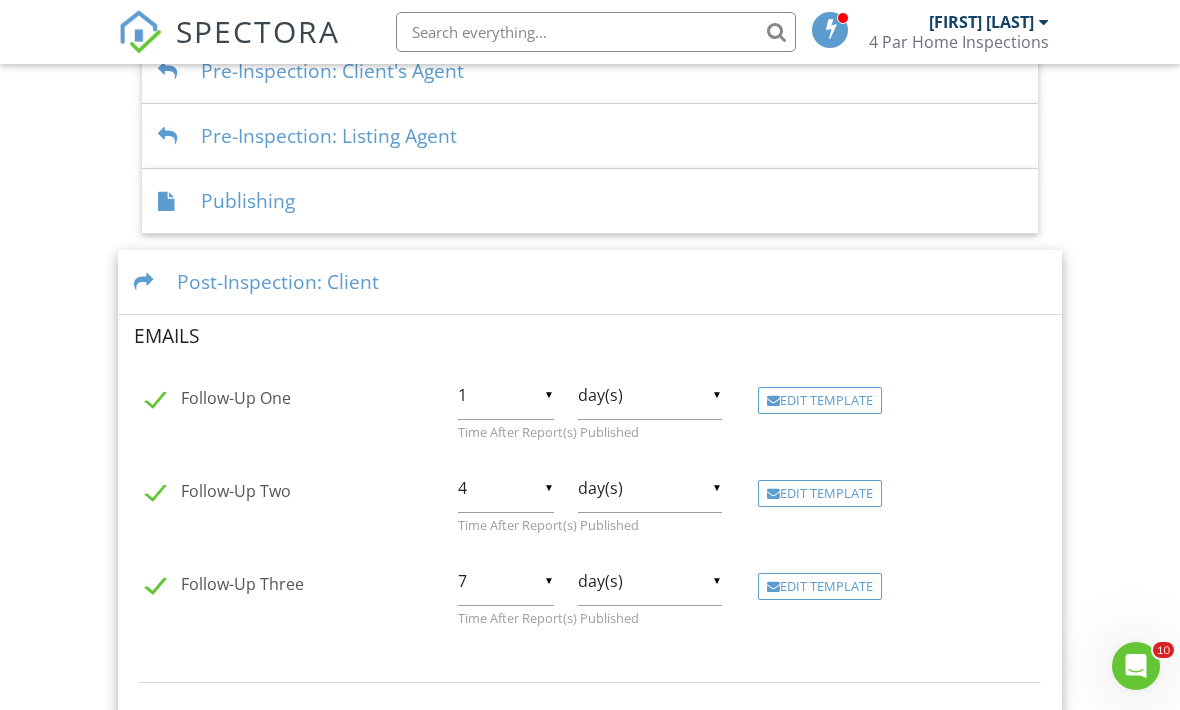click on "7" at bounding box center [506, 581] 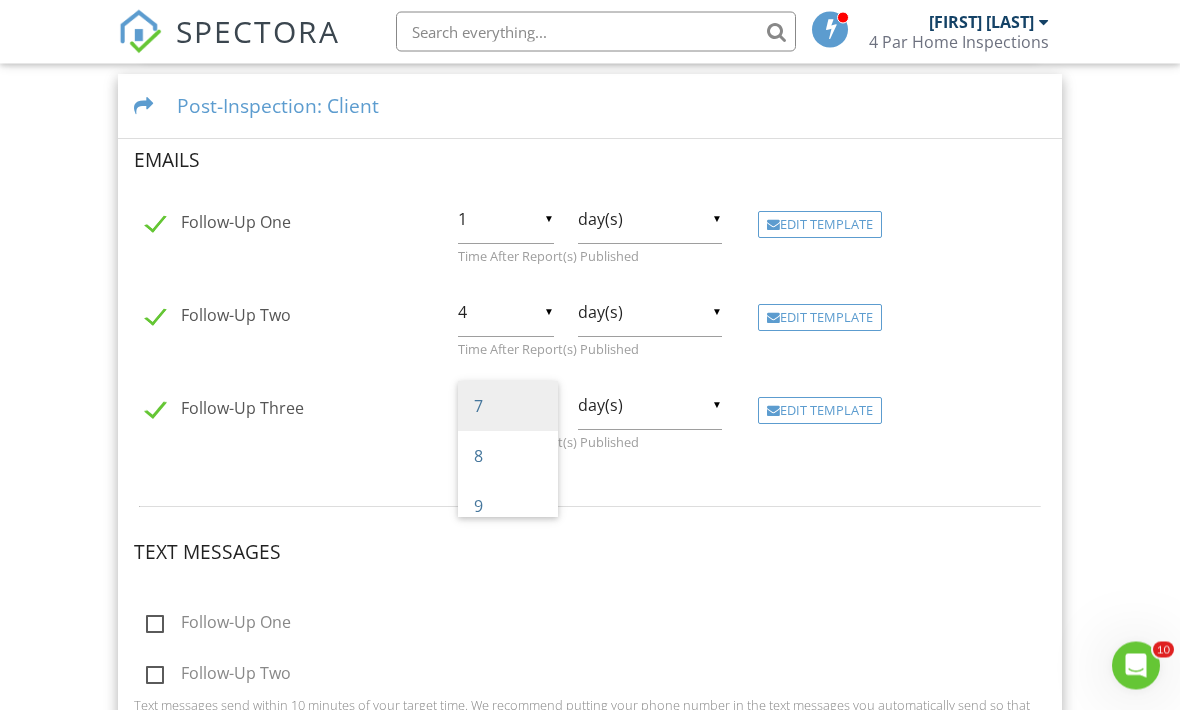 scroll, scrollTop: 965, scrollLeft: 0, axis: vertical 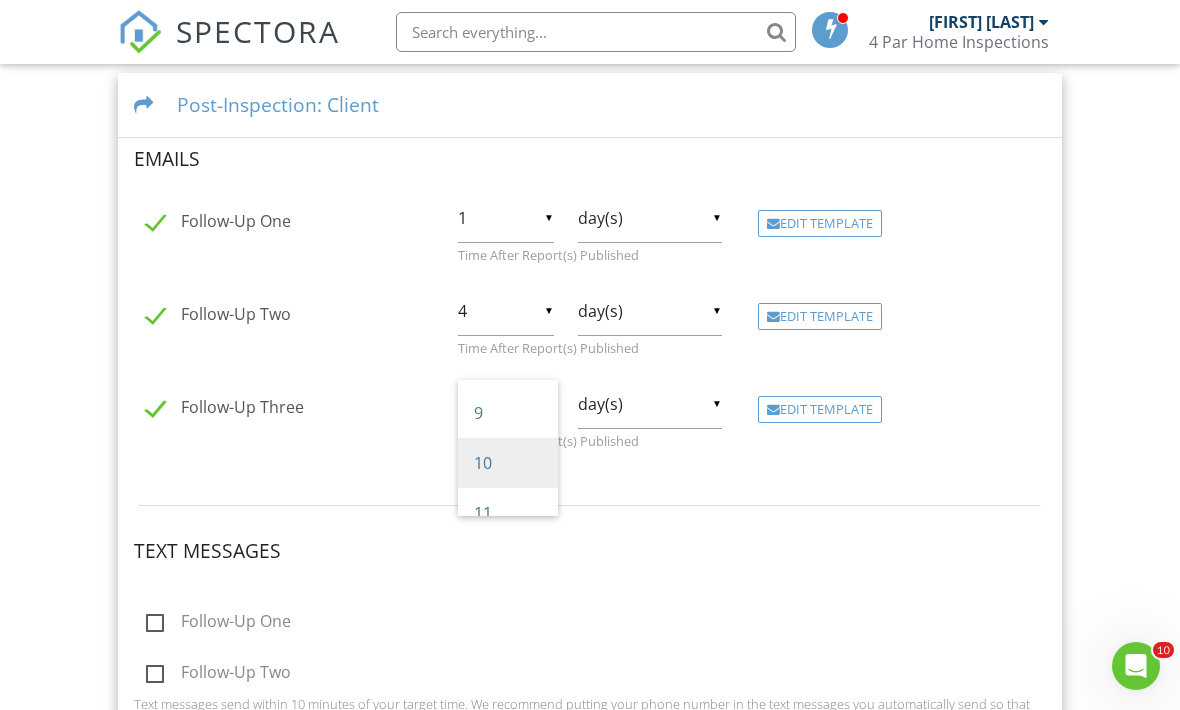 click on "10" at bounding box center (508, 463) 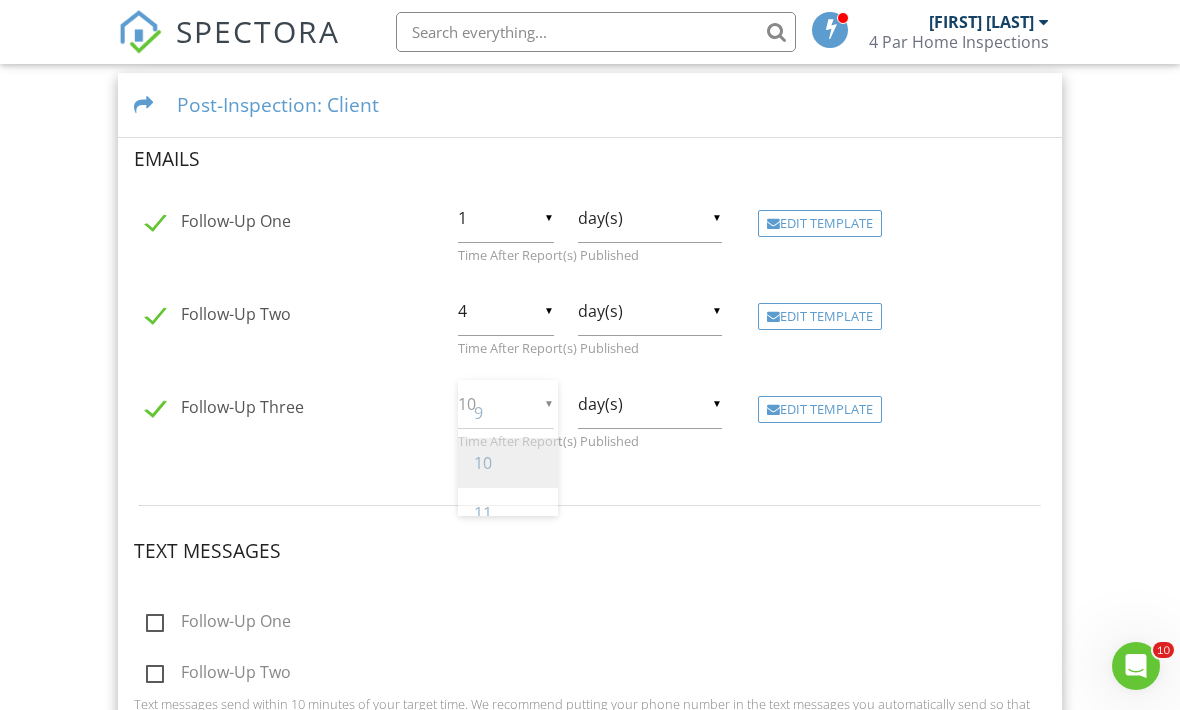 scroll, scrollTop: 450, scrollLeft: 0, axis: vertical 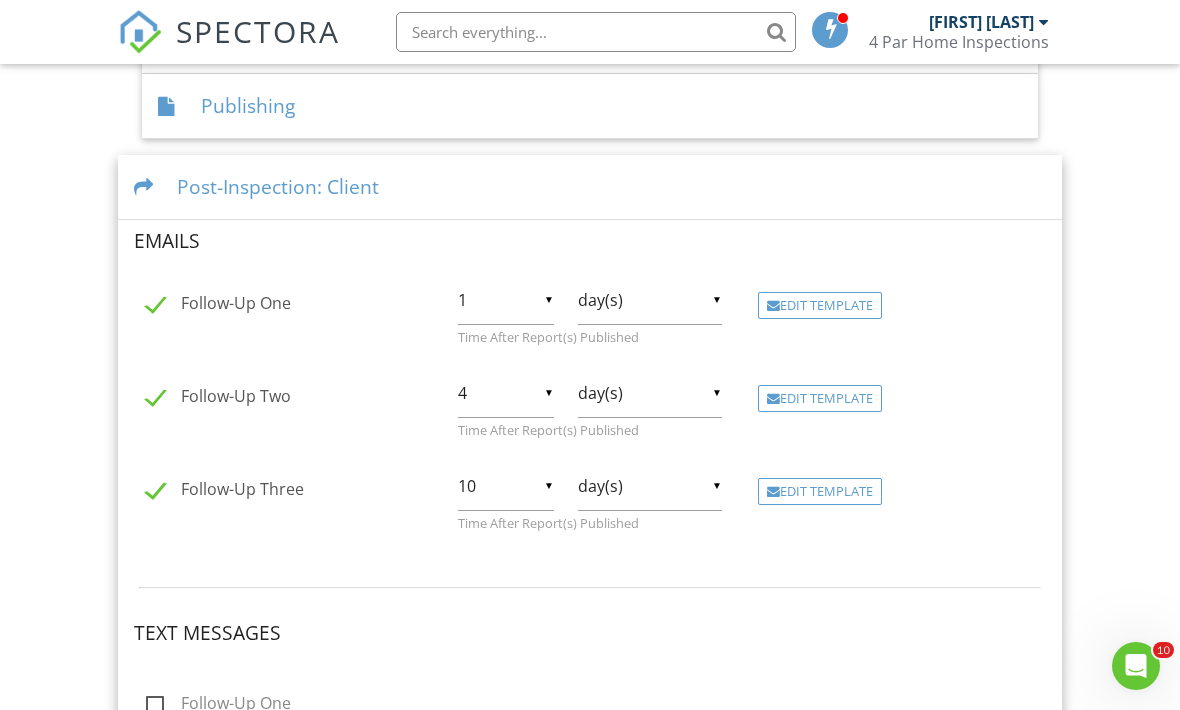 click on "4" at bounding box center (506, 393) 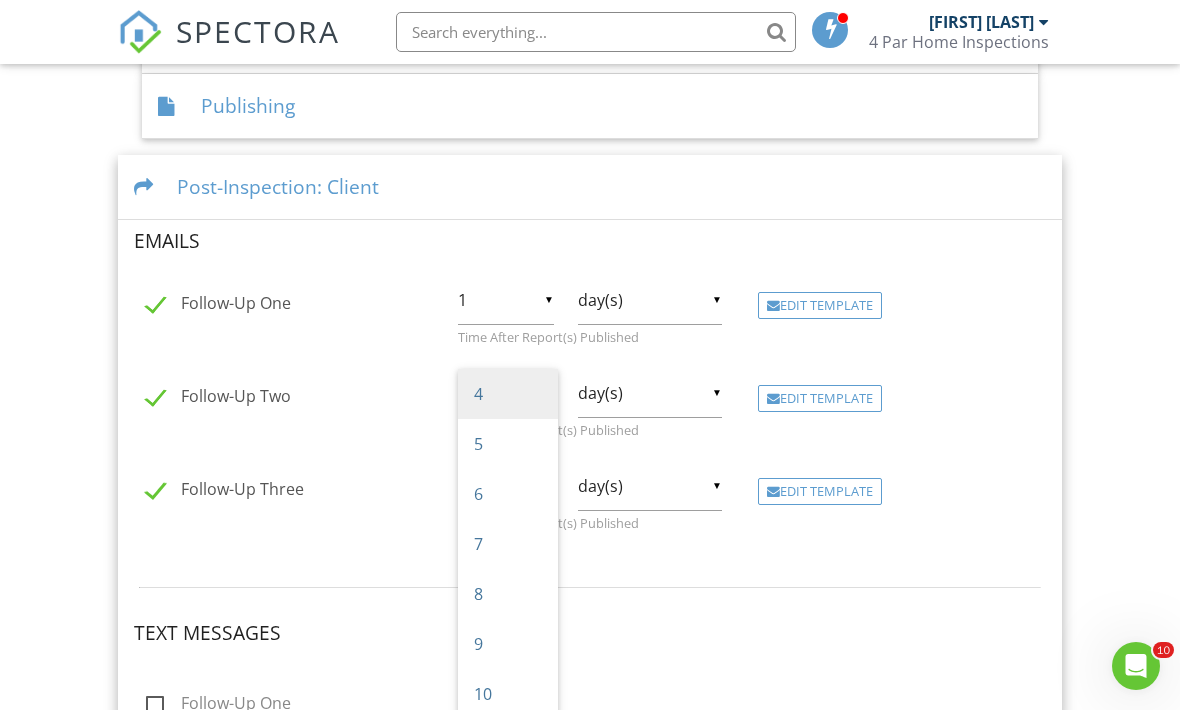 click on "4" at bounding box center (508, 394) 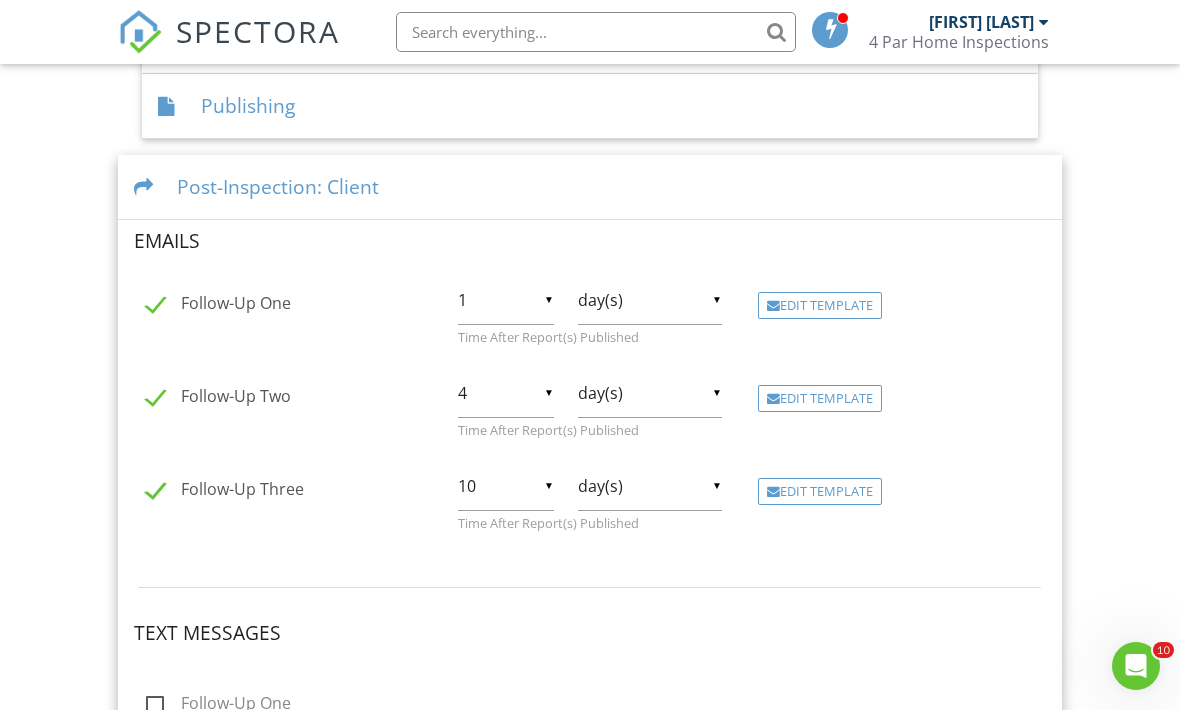 click on "day(s)" at bounding box center (650, 486) 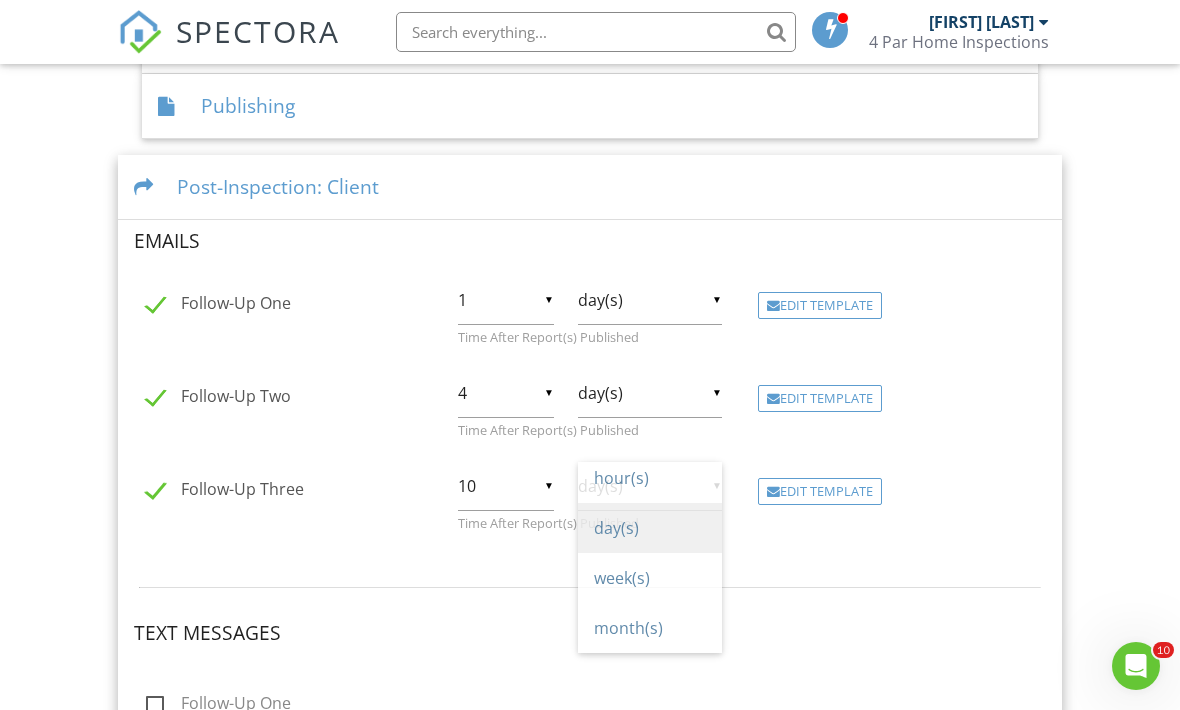 scroll, scrollTop: 0, scrollLeft: 0, axis: both 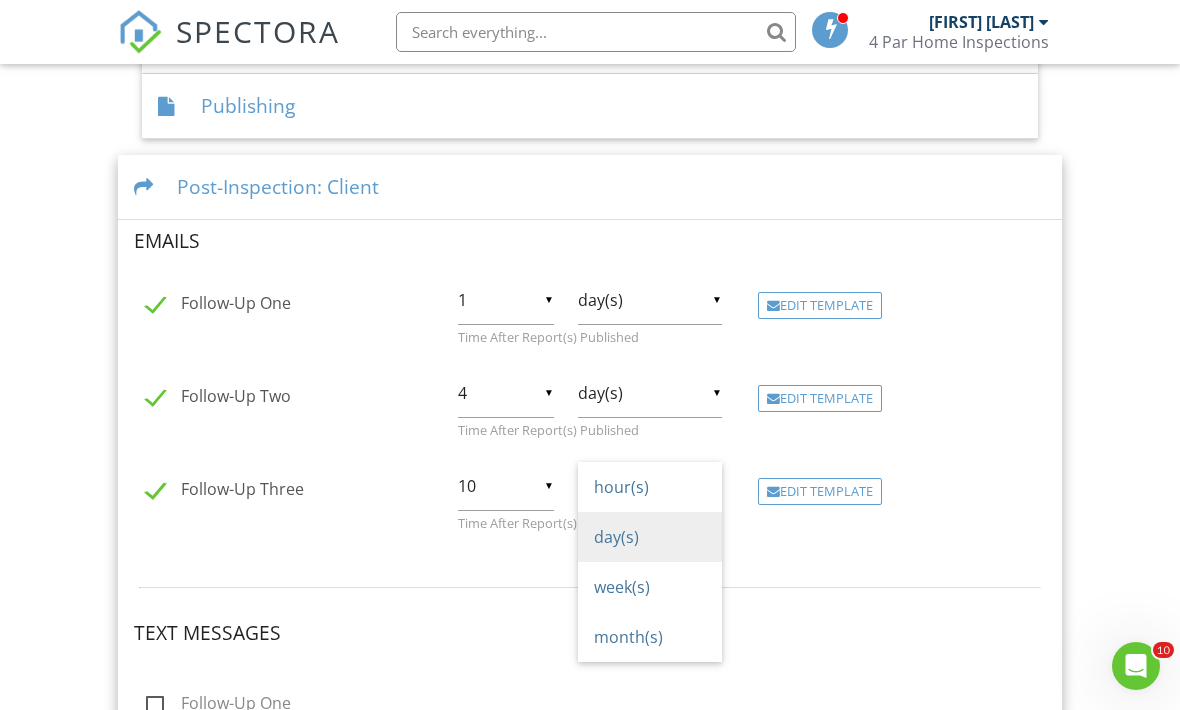 click on "day(s)" at bounding box center (650, 537) 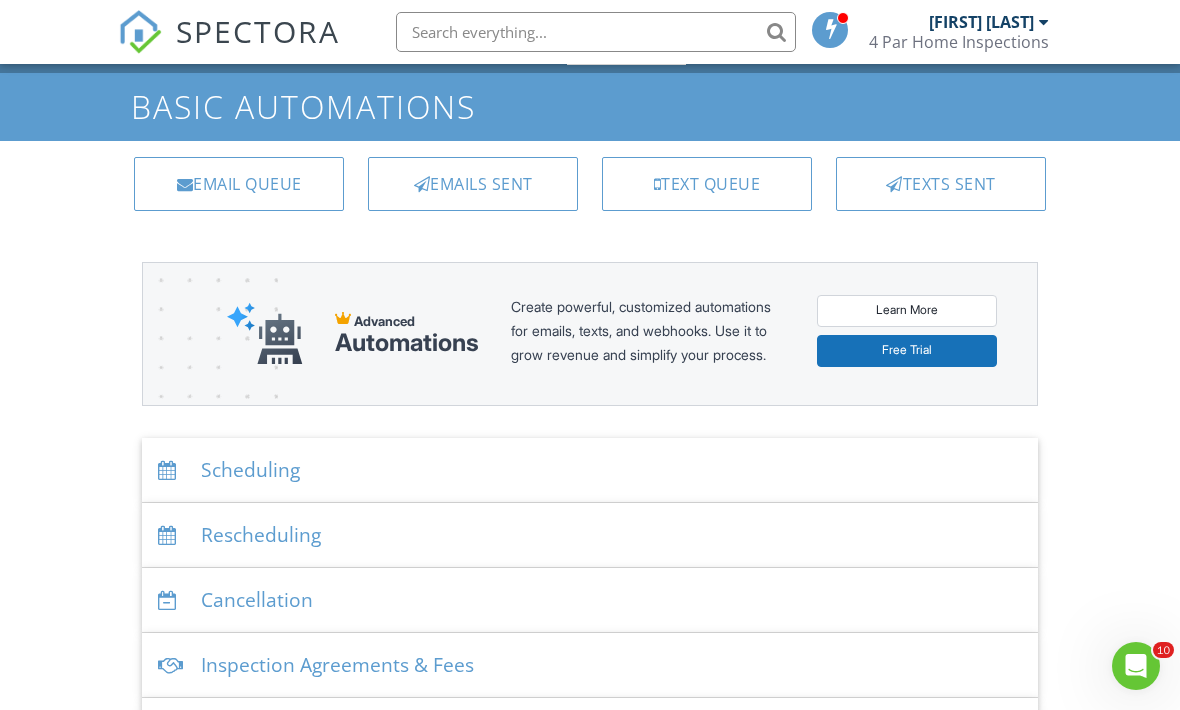 scroll, scrollTop: 0, scrollLeft: 0, axis: both 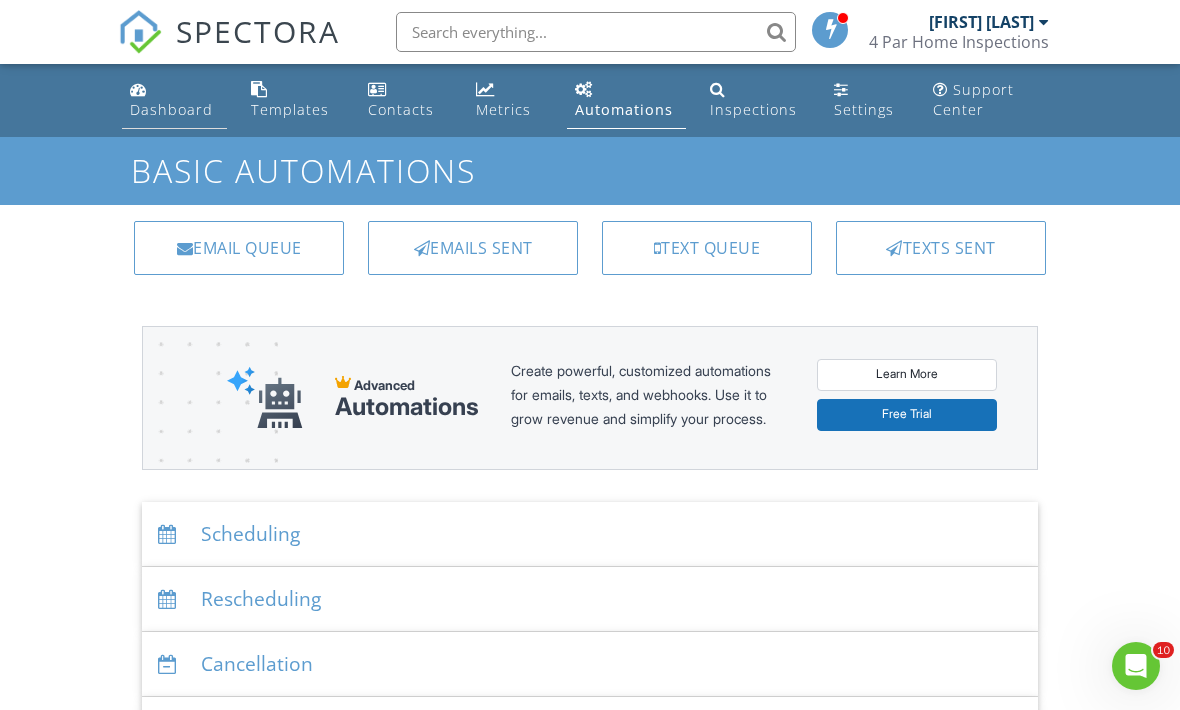 click on "Dashboard" at bounding box center (171, 109) 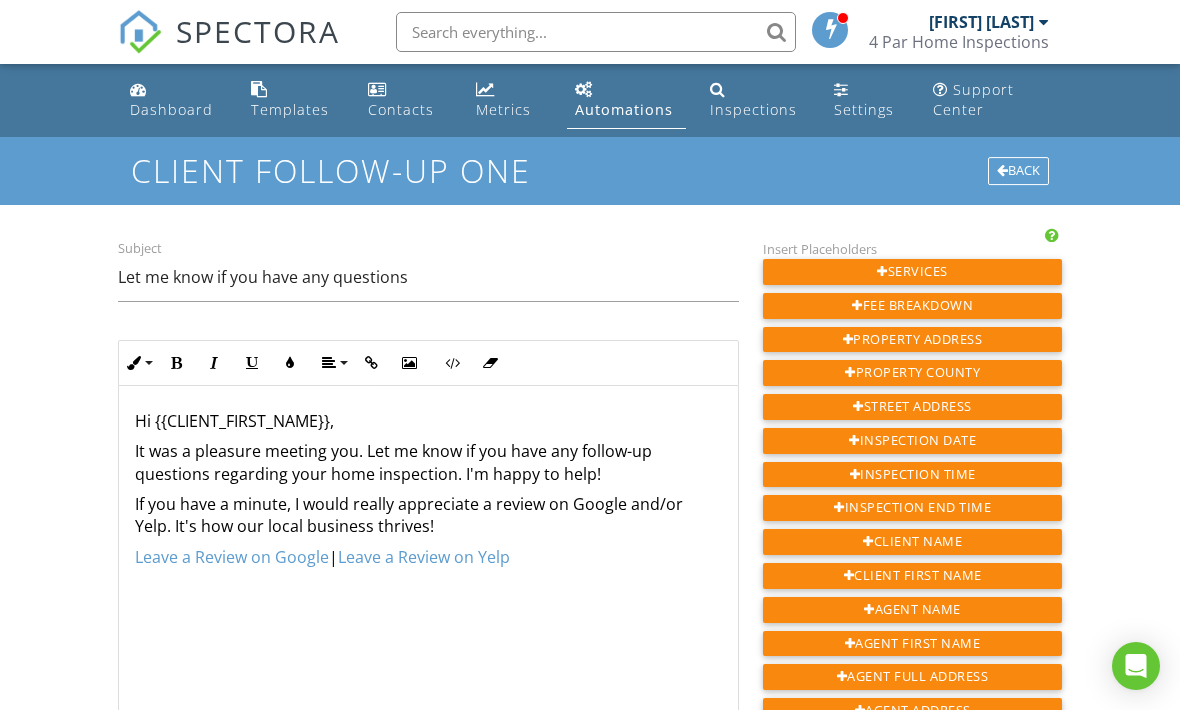 scroll, scrollTop: 0, scrollLeft: 0, axis: both 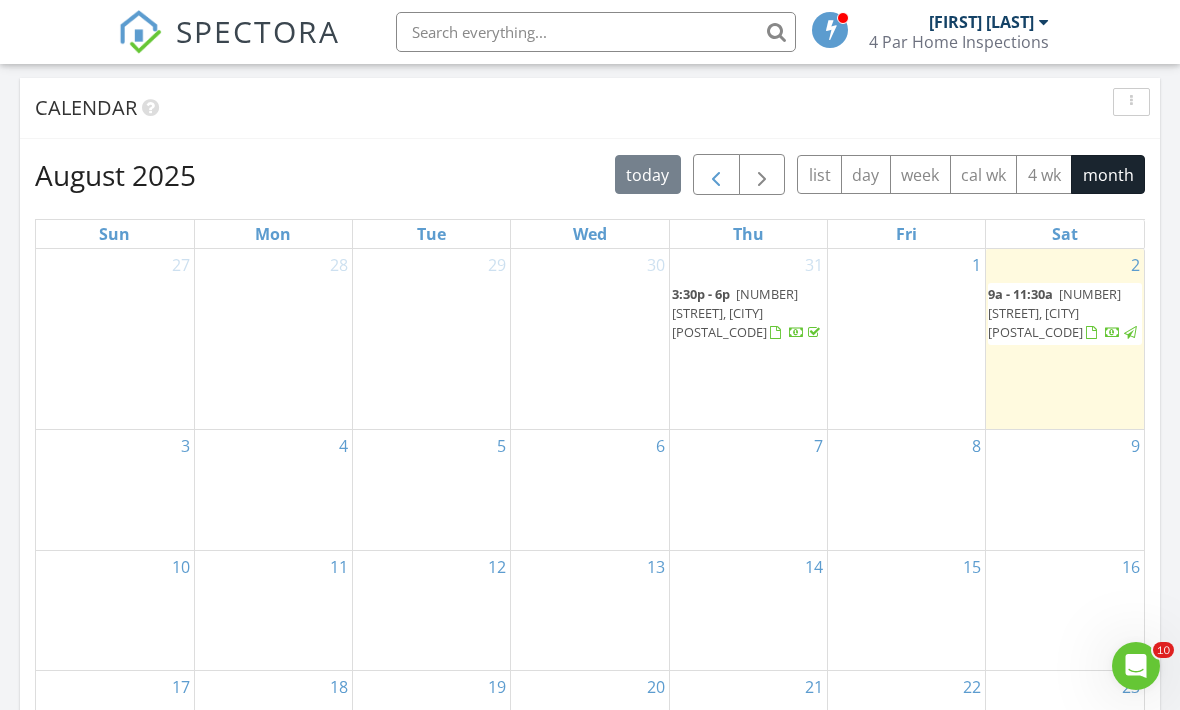 click at bounding box center [716, 175] 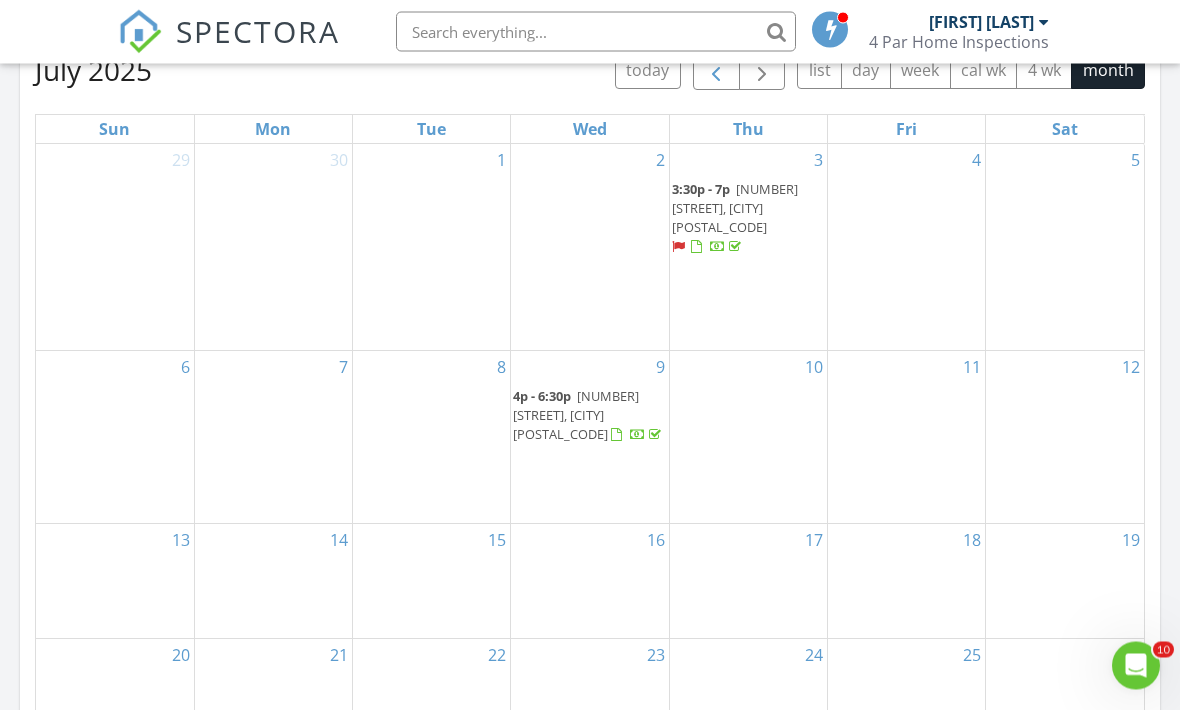 scroll, scrollTop: 931, scrollLeft: 0, axis: vertical 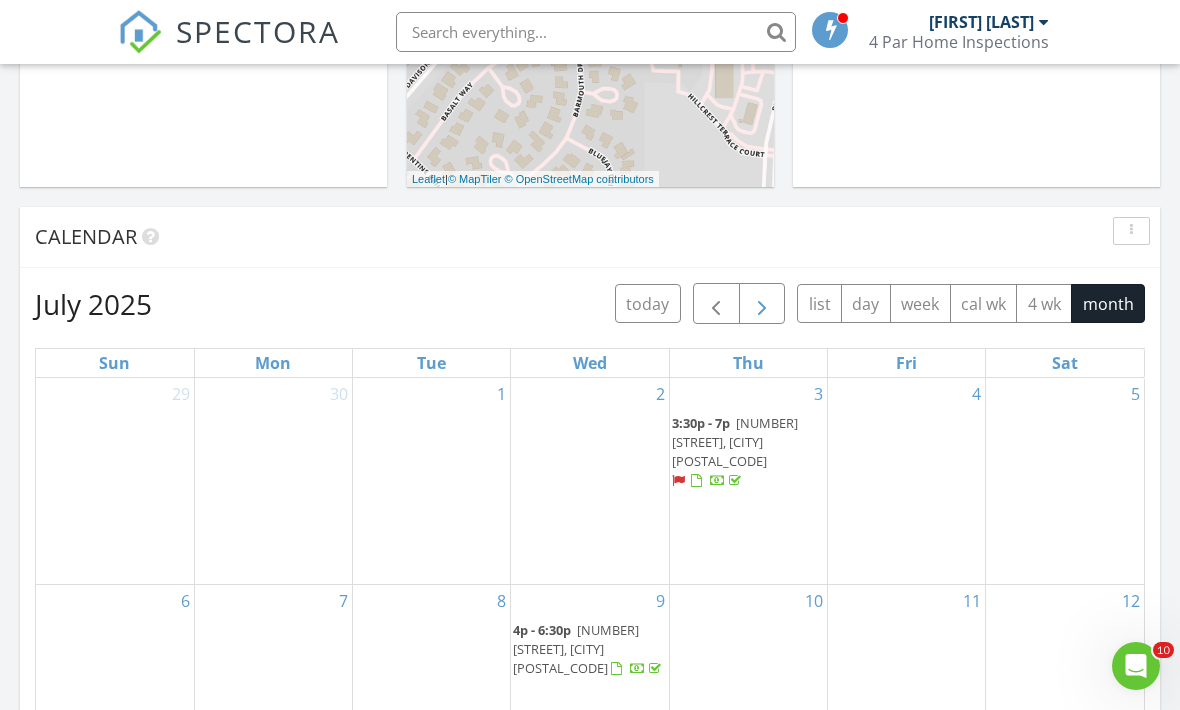 click at bounding box center (762, 303) 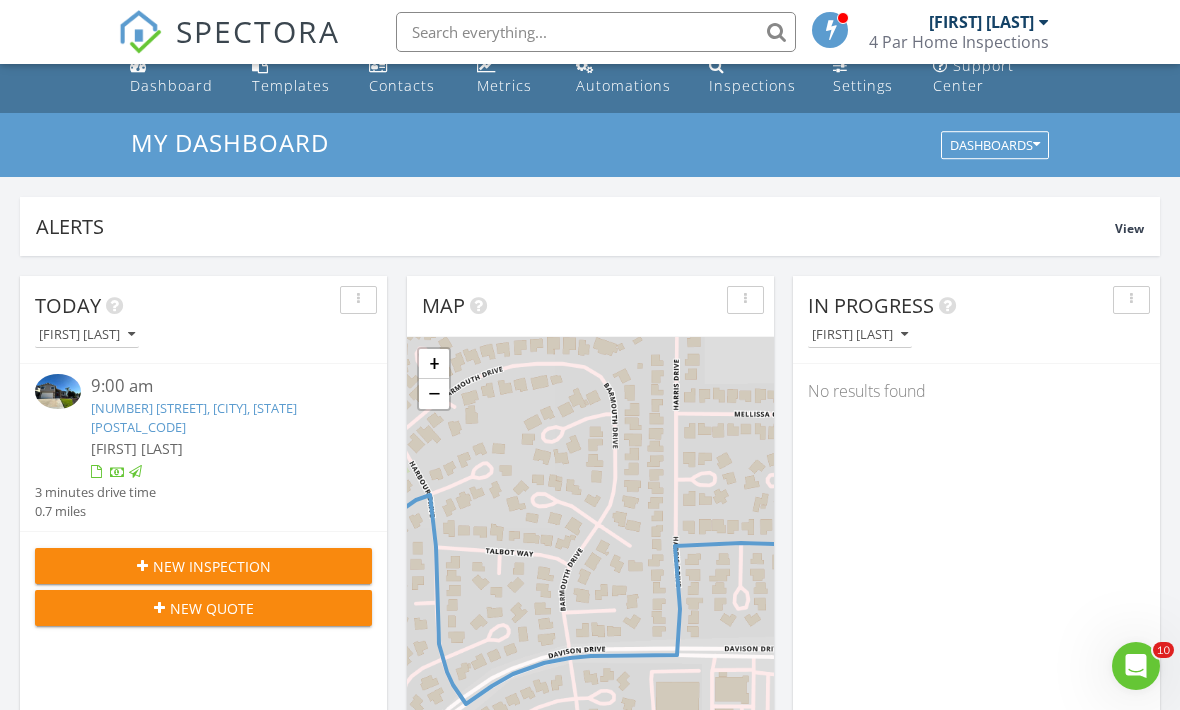 scroll, scrollTop: 0, scrollLeft: 0, axis: both 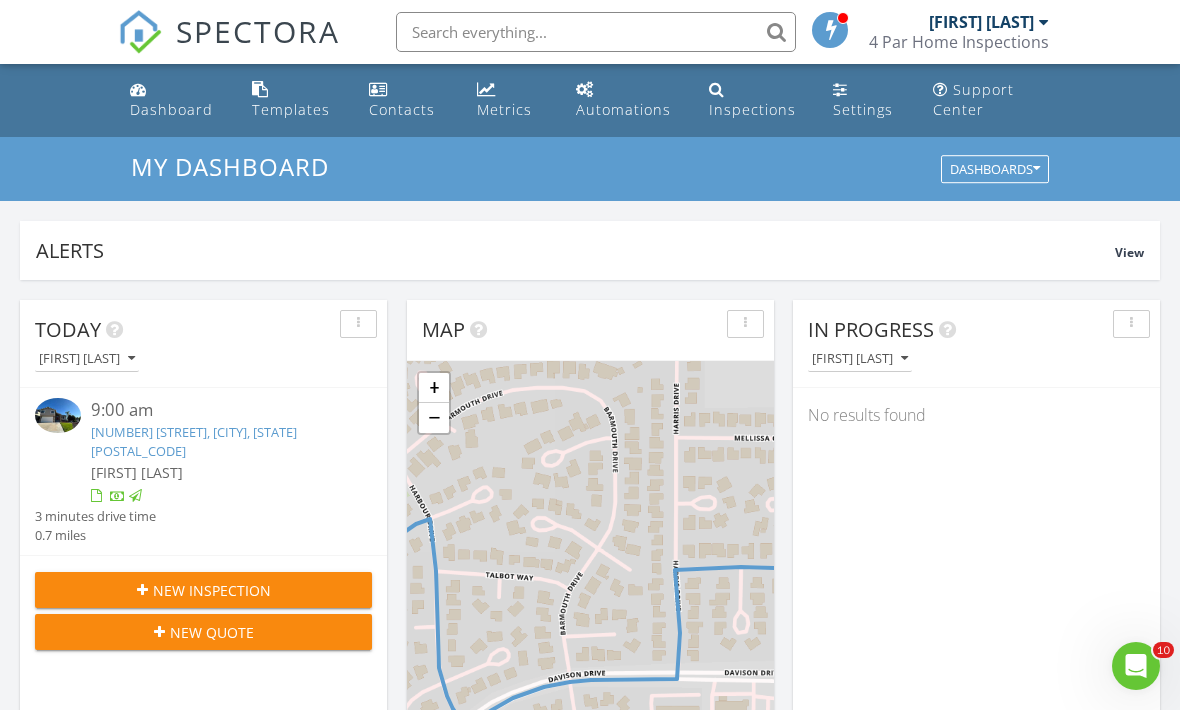 click at bounding box center (830, 30) 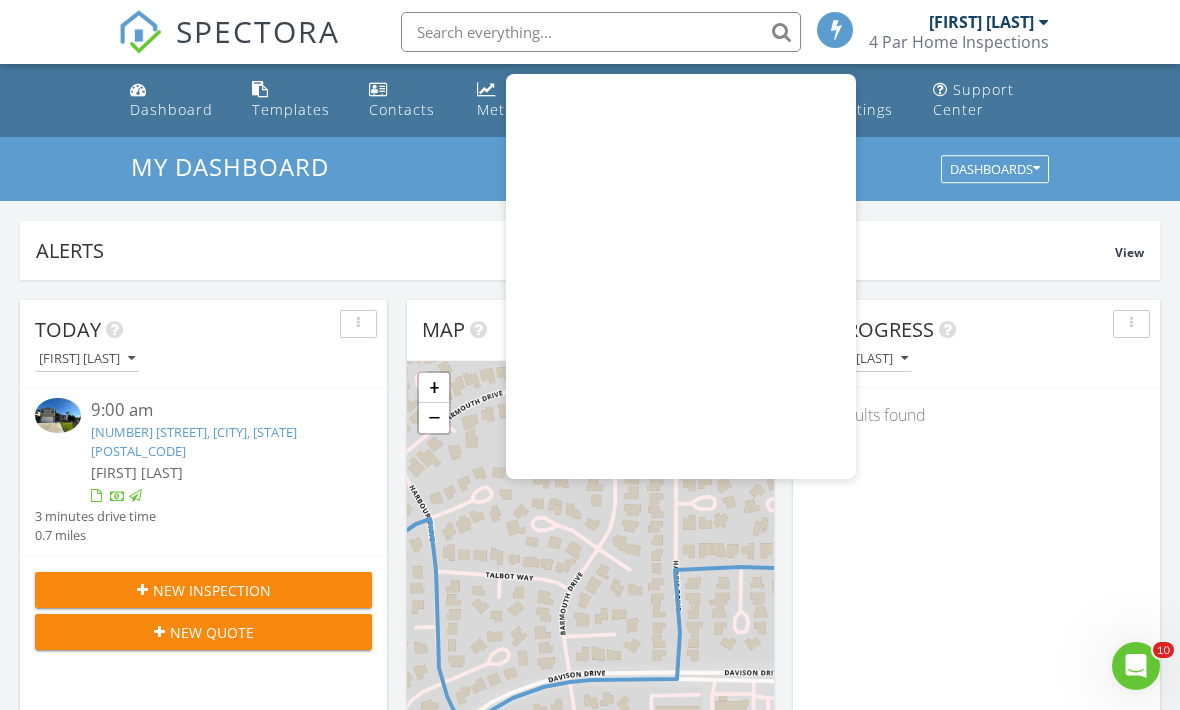 click at bounding box center [835, 30] 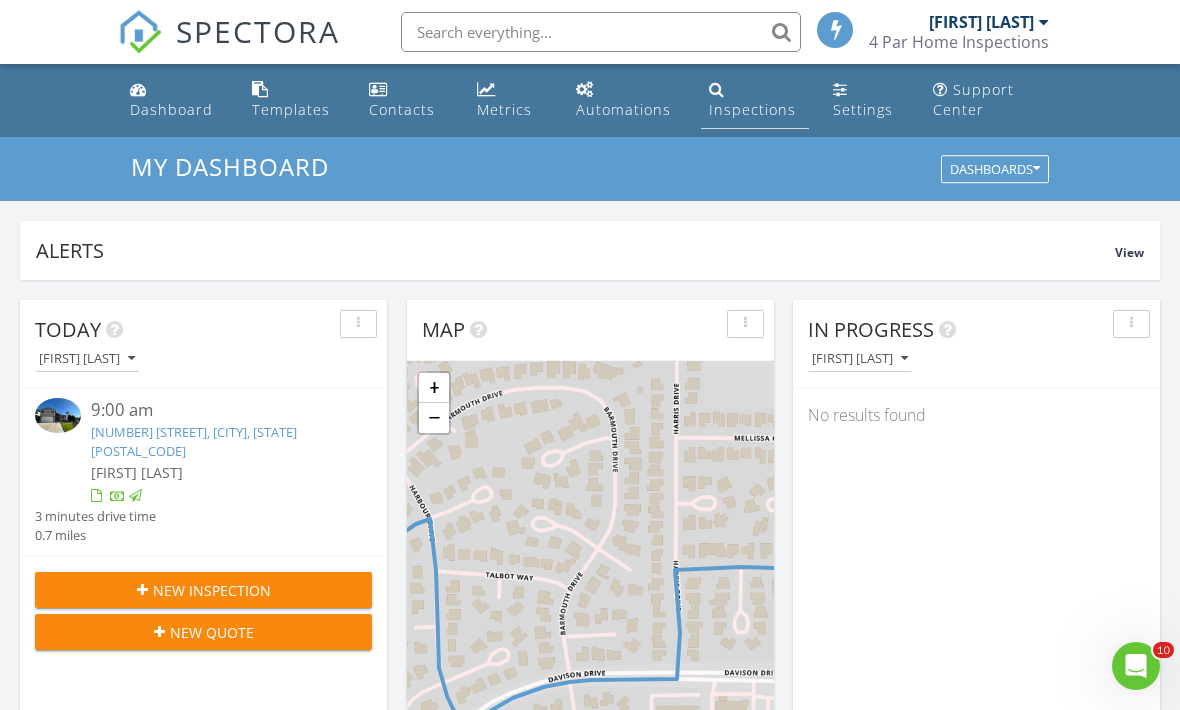 click on "Inspections" at bounding box center [752, 109] 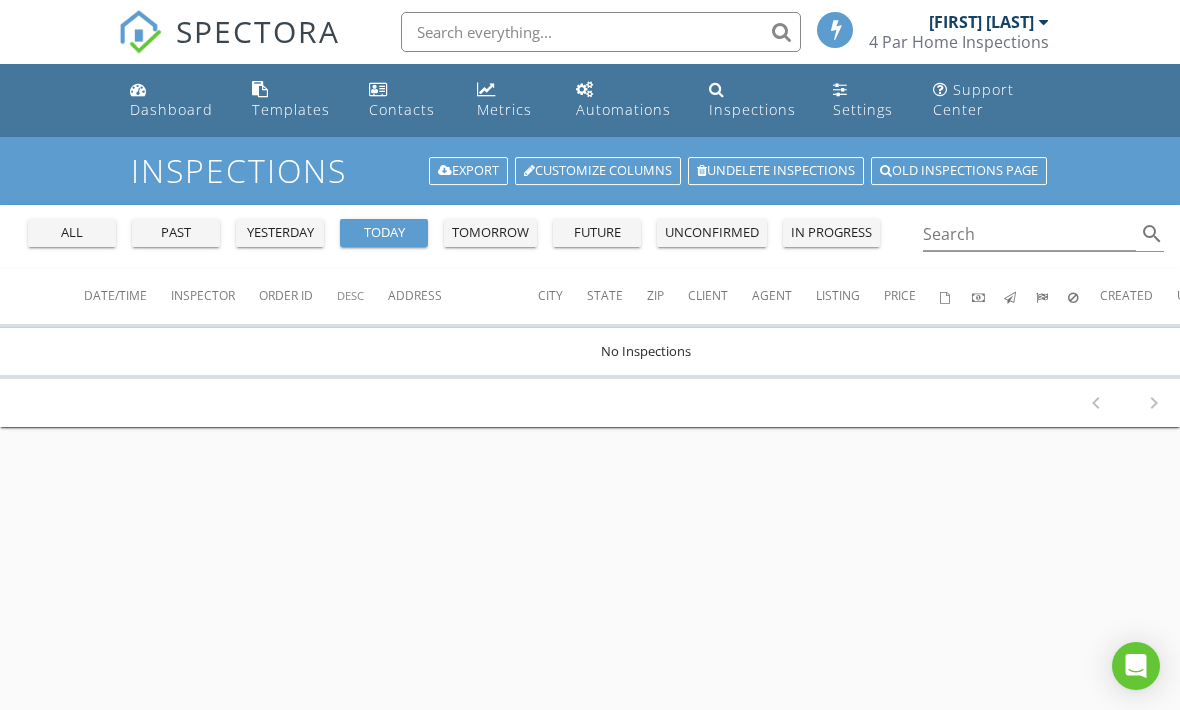 scroll, scrollTop: 0, scrollLeft: 0, axis: both 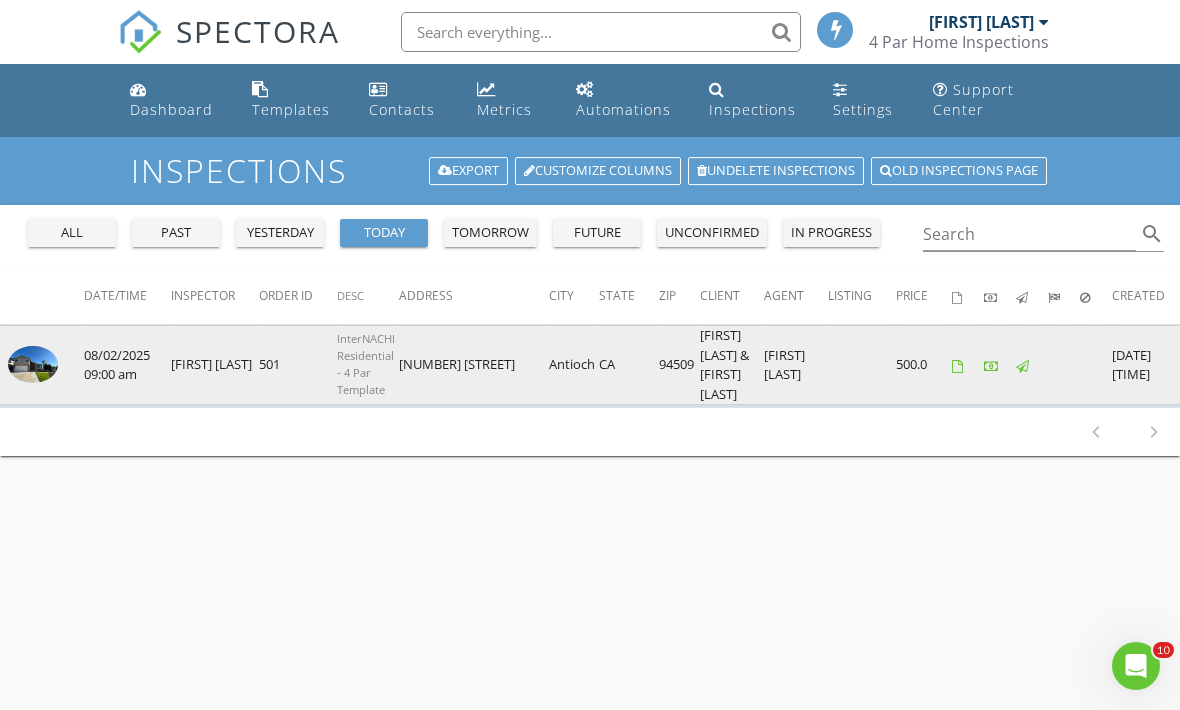 click at bounding box center (33, 365) 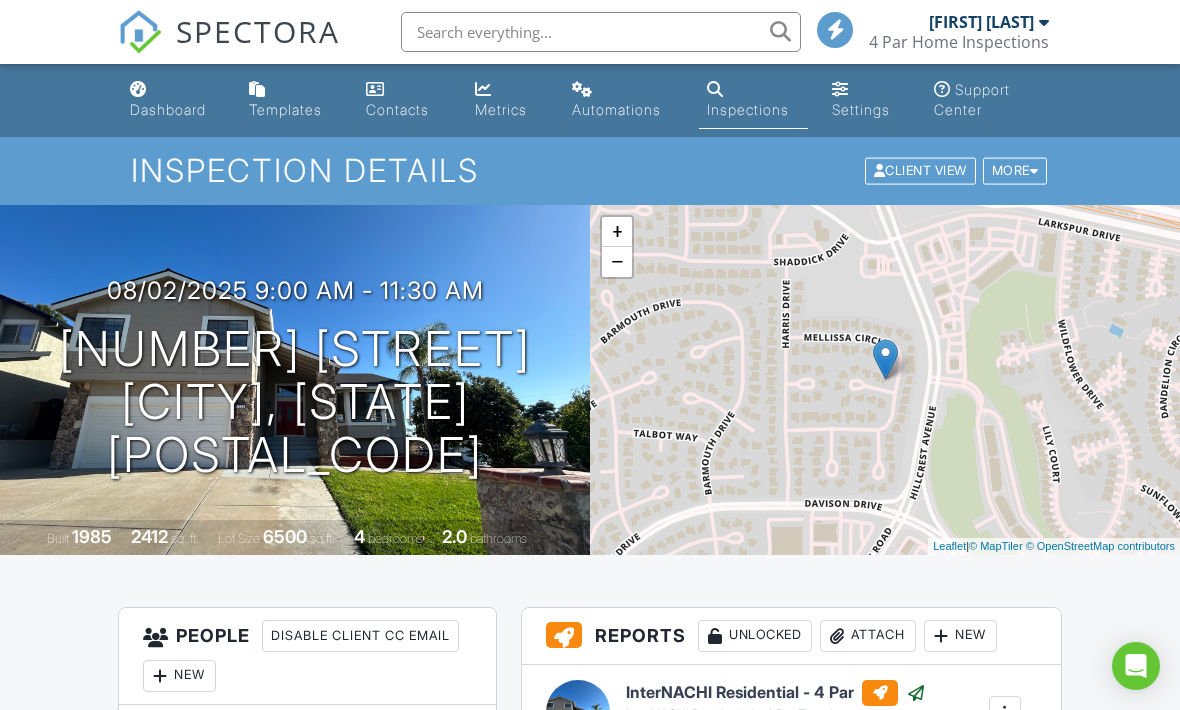 scroll, scrollTop: 209, scrollLeft: 0, axis: vertical 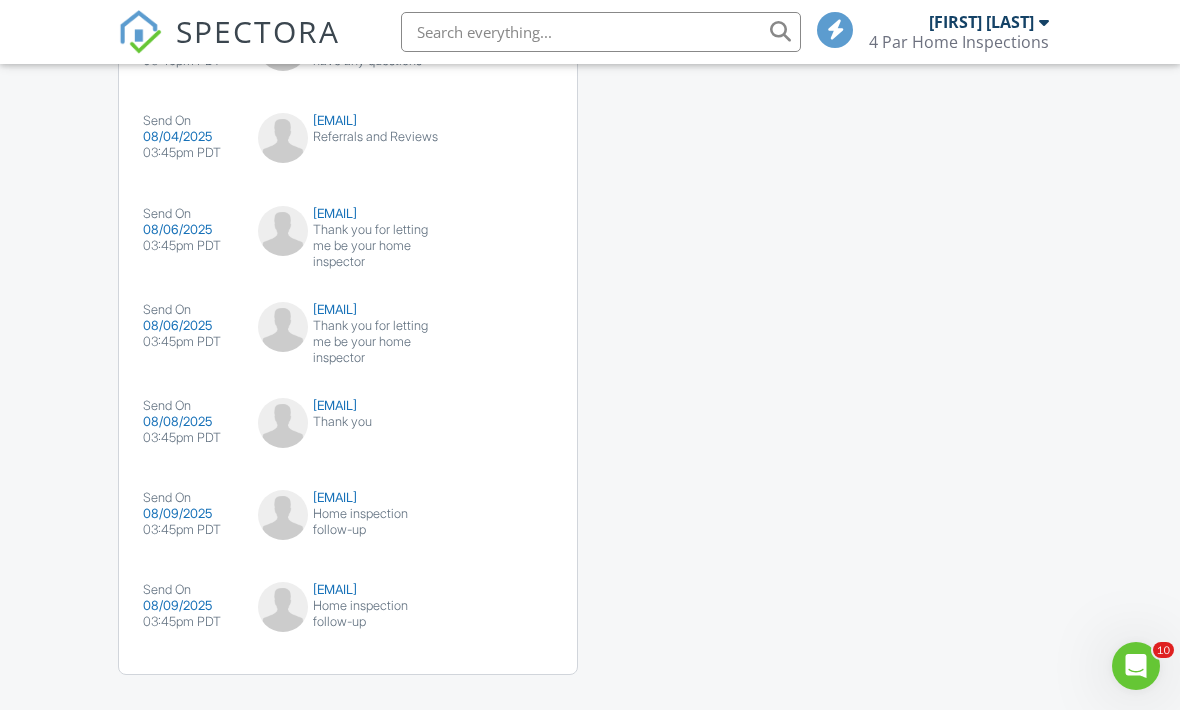 click on "[EMAIL]" at bounding box center (348, -164) 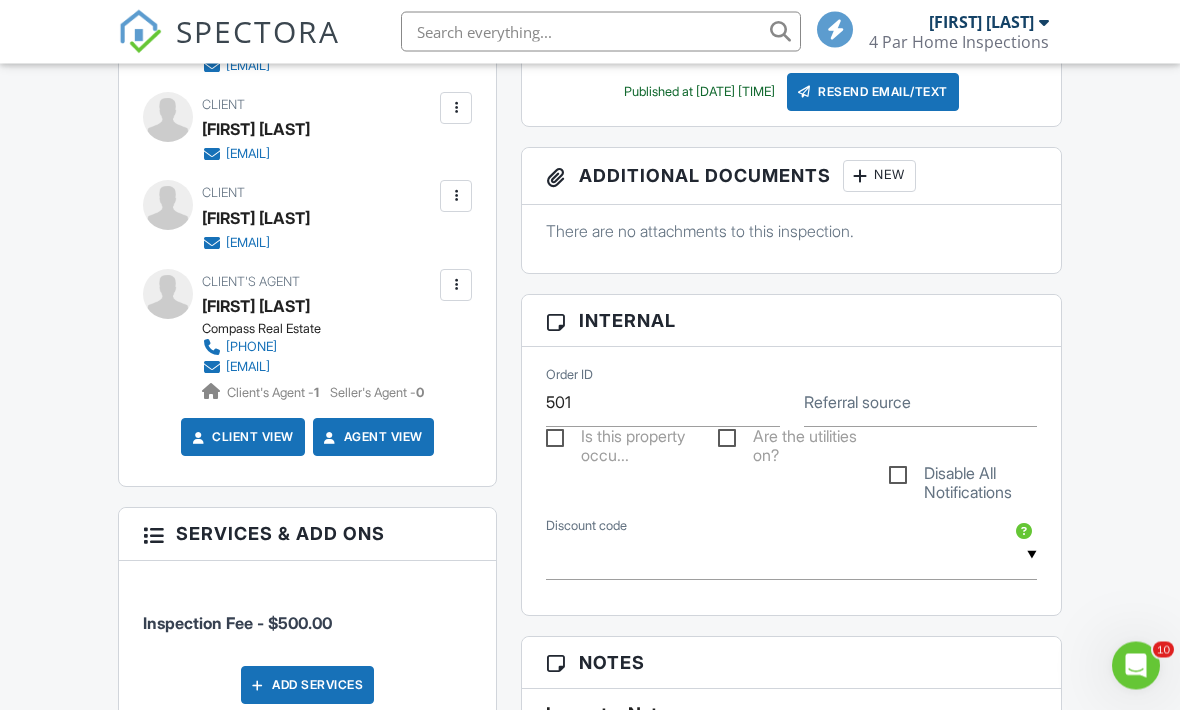 scroll, scrollTop: 681, scrollLeft: 0, axis: vertical 